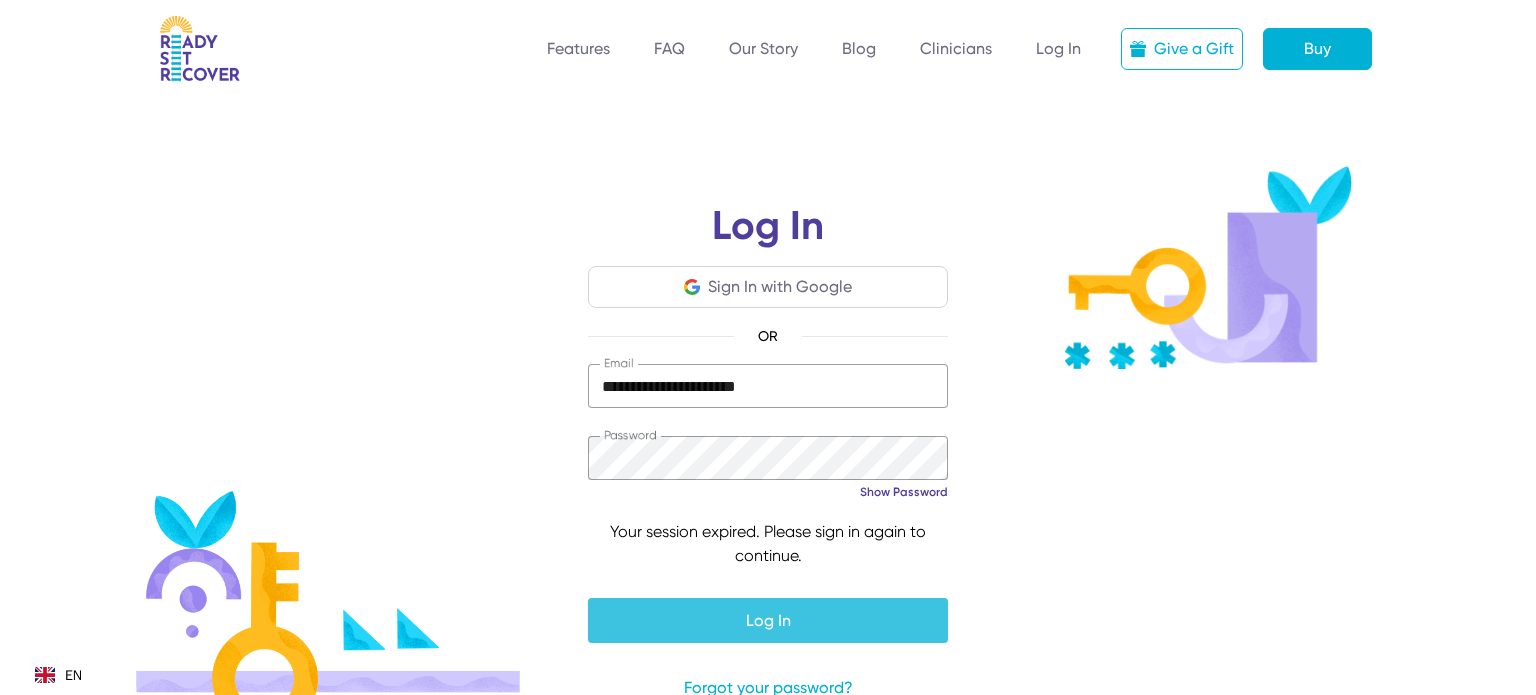 scroll, scrollTop: 0, scrollLeft: 0, axis: both 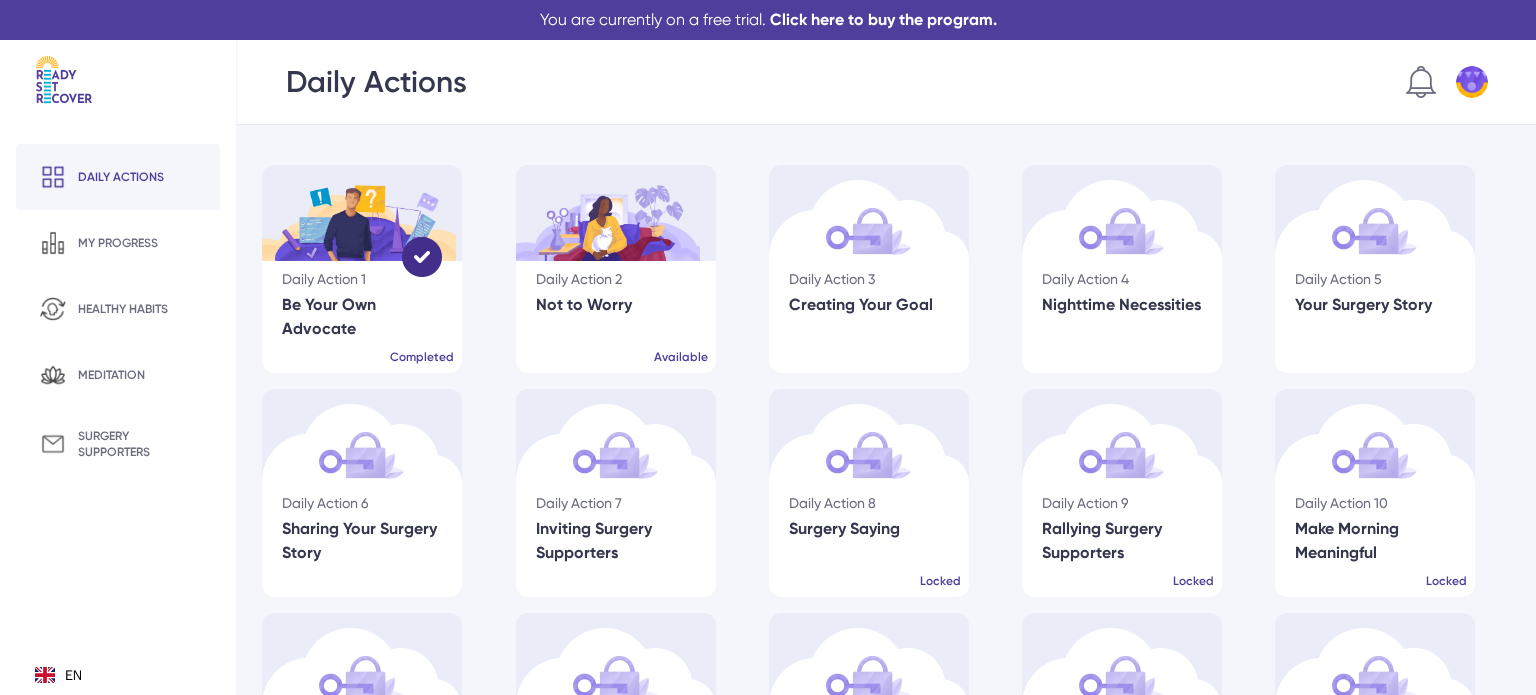 click at bounding box center (608, 213) 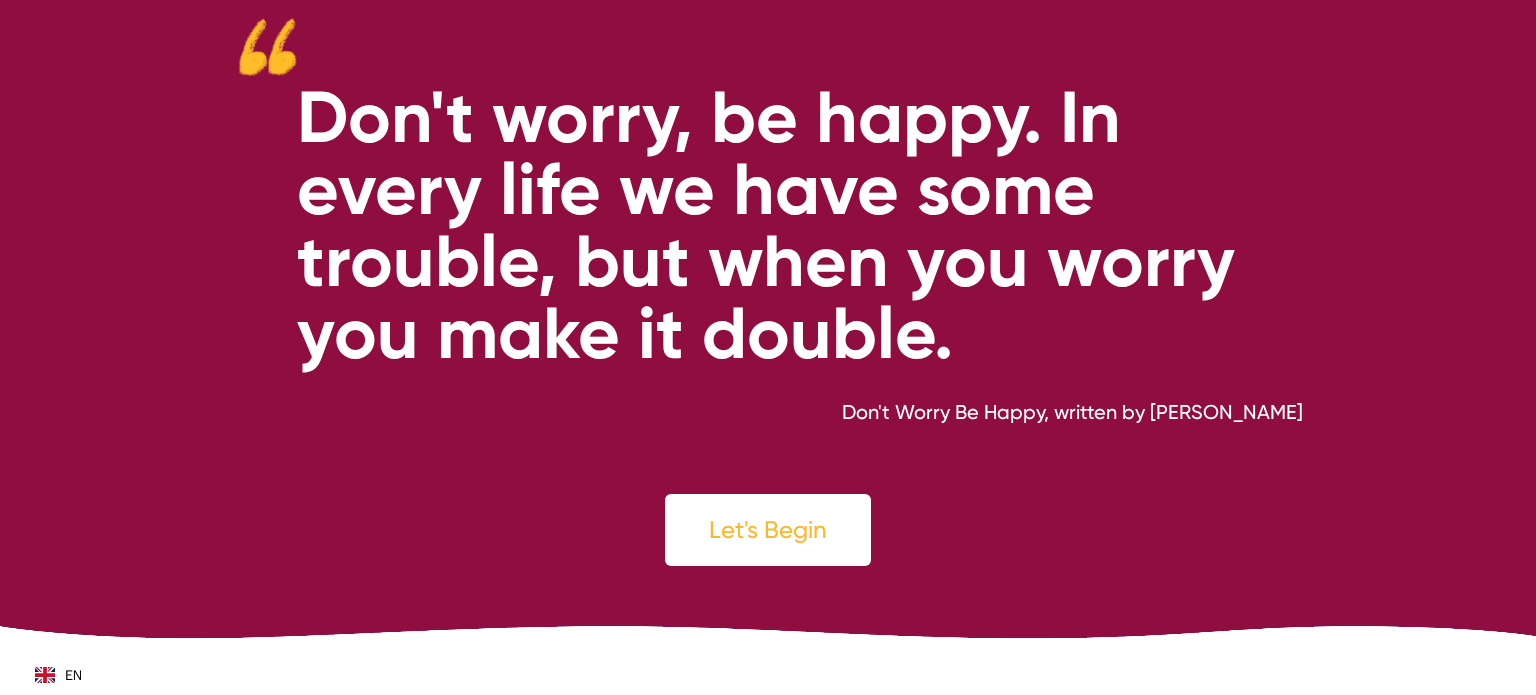 scroll, scrollTop: 0, scrollLeft: 0, axis: both 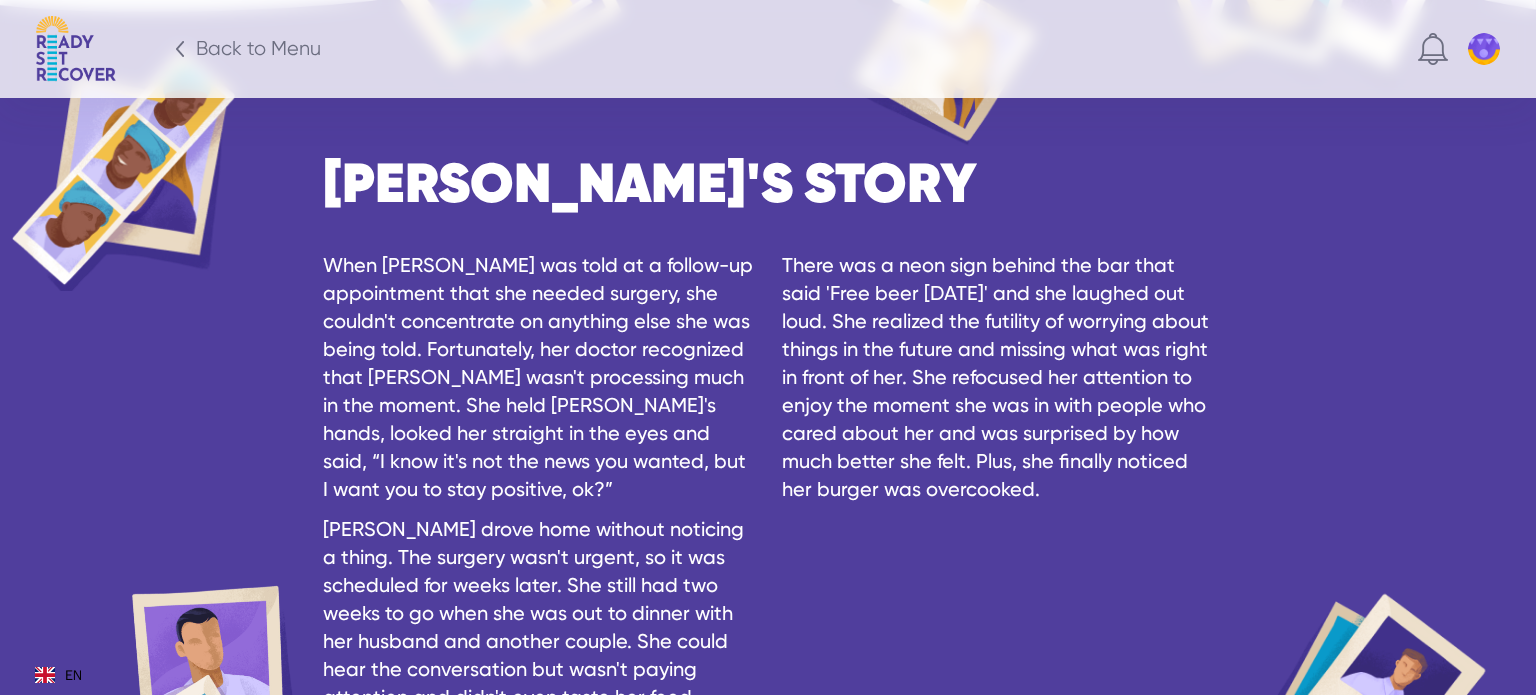 click on "Elaine's Story
When Elaine was told at a follow-up appointment that she needed surgery, she couldn't concentrate on anything else she was being told. Fortunately, her doctor recognized that Elaine wasn't processing much in the moment. She held Elaine's hands, looked her straight in the eyes and said, “I know it's not the news you wanted, but I want you to stay positive, ok?”
Elaine drove home without noticing a thing. The surgery wasn't urgent, so it was scheduled for weeks later. She still had two weeks to go when she was out to dinner with her husband and another couple. She could hear the conversation but wasn't paying attention and didn't even taste her food." at bounding box center (768, 505) 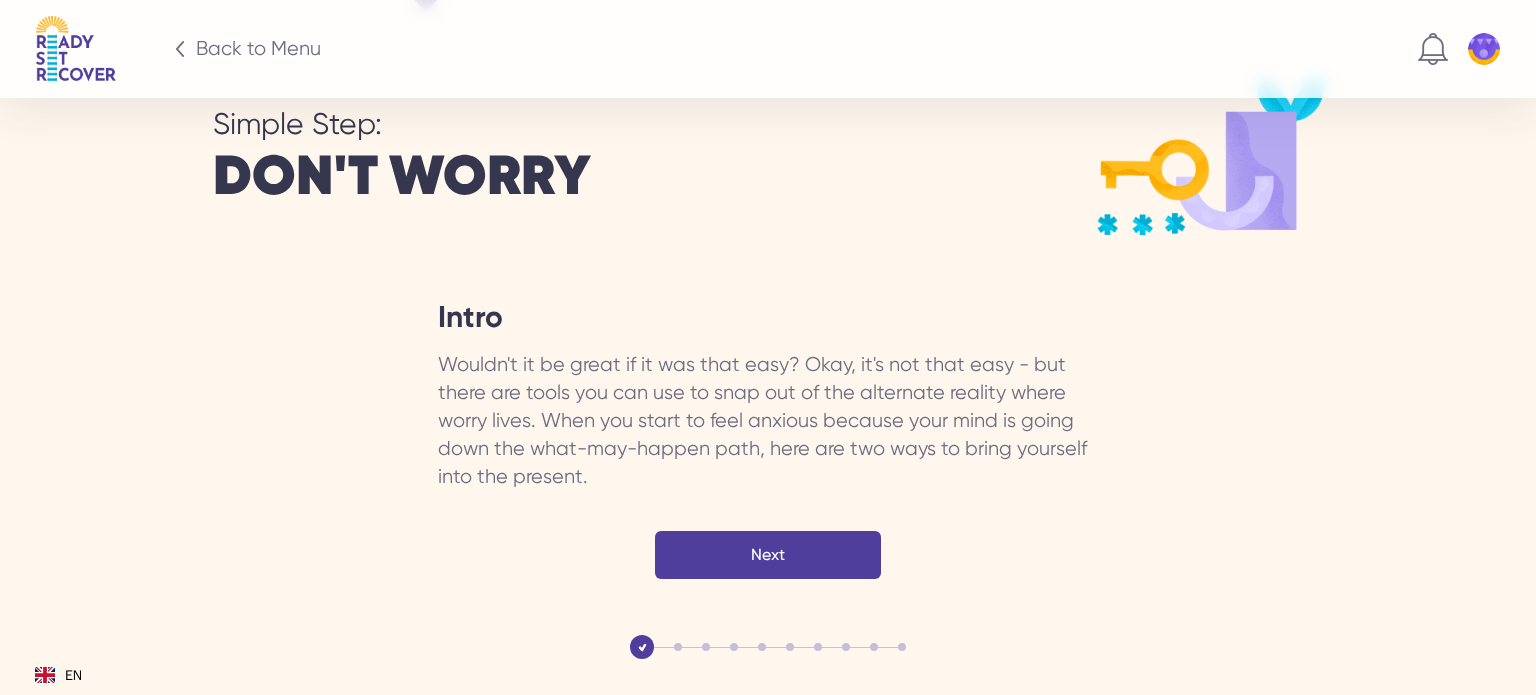 scroll, scrollTop: 3100, scrollLeft: 0, axis: vertical 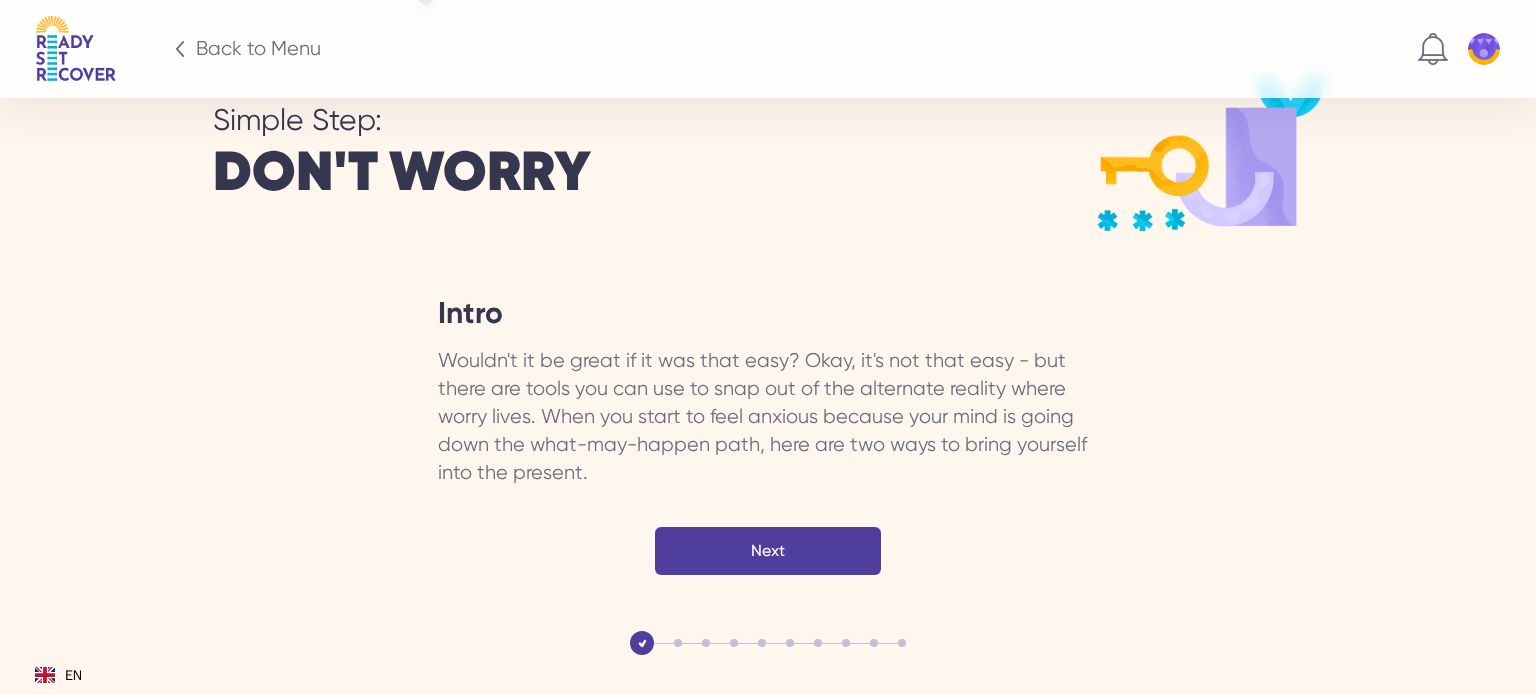 click on "Next" at bounding box center (768, 551) 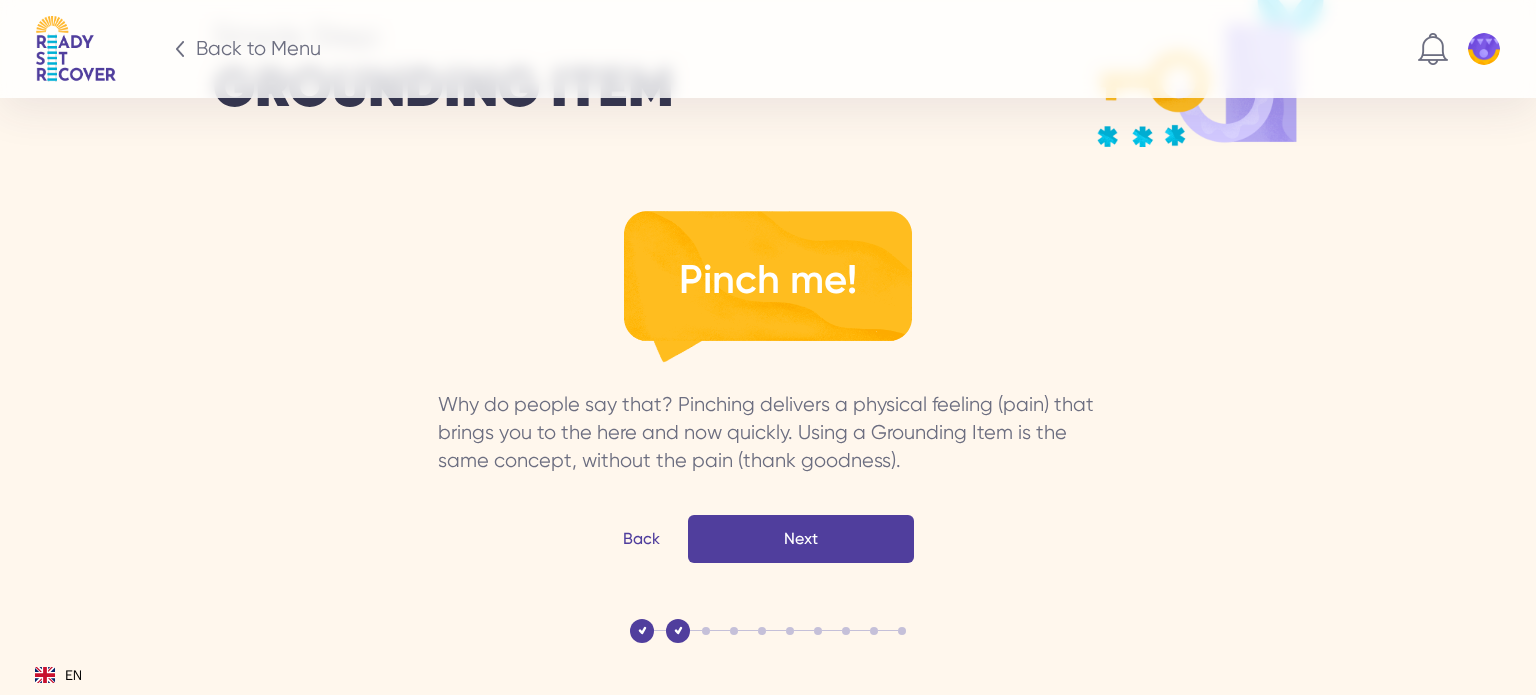 scroll, scrollTop: 3182, scrollLeft: 0, axis: vertical 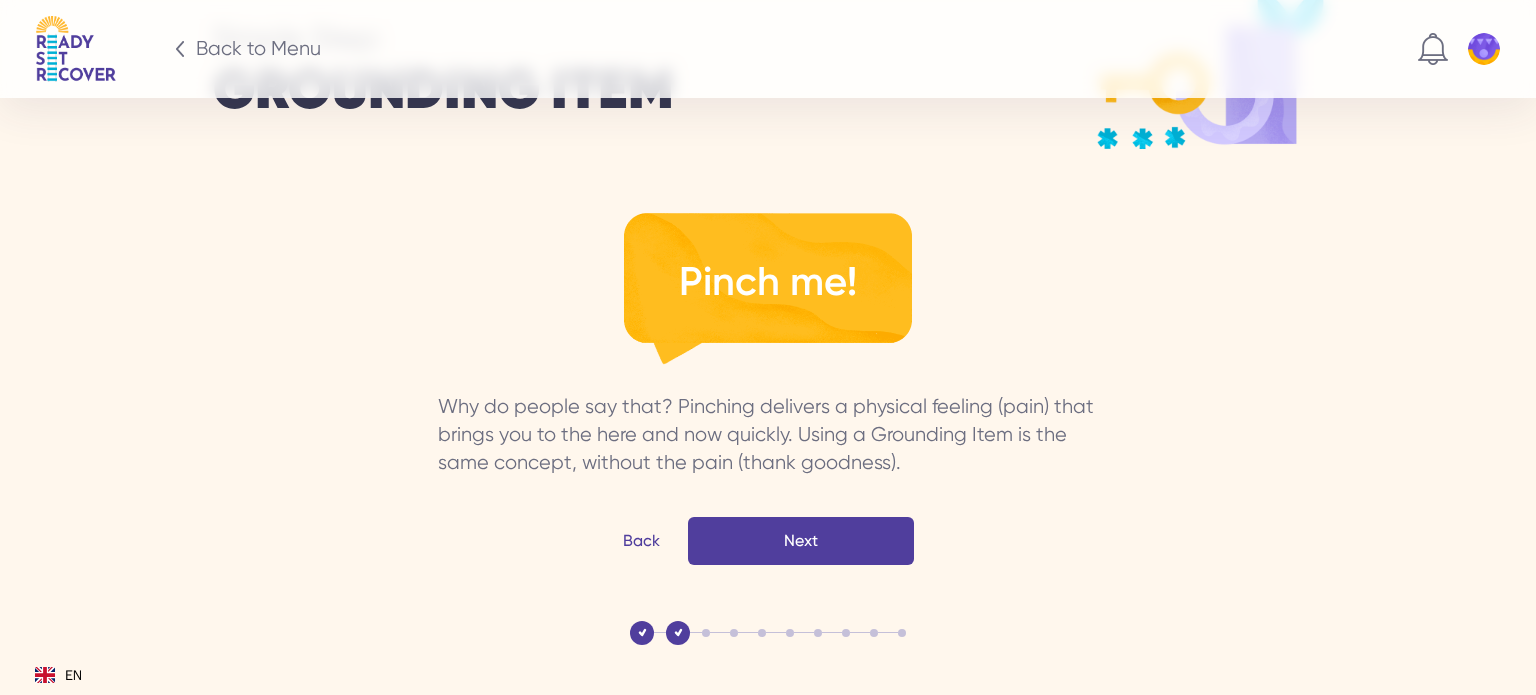 click on "Next" at bounding box center (0, 0) 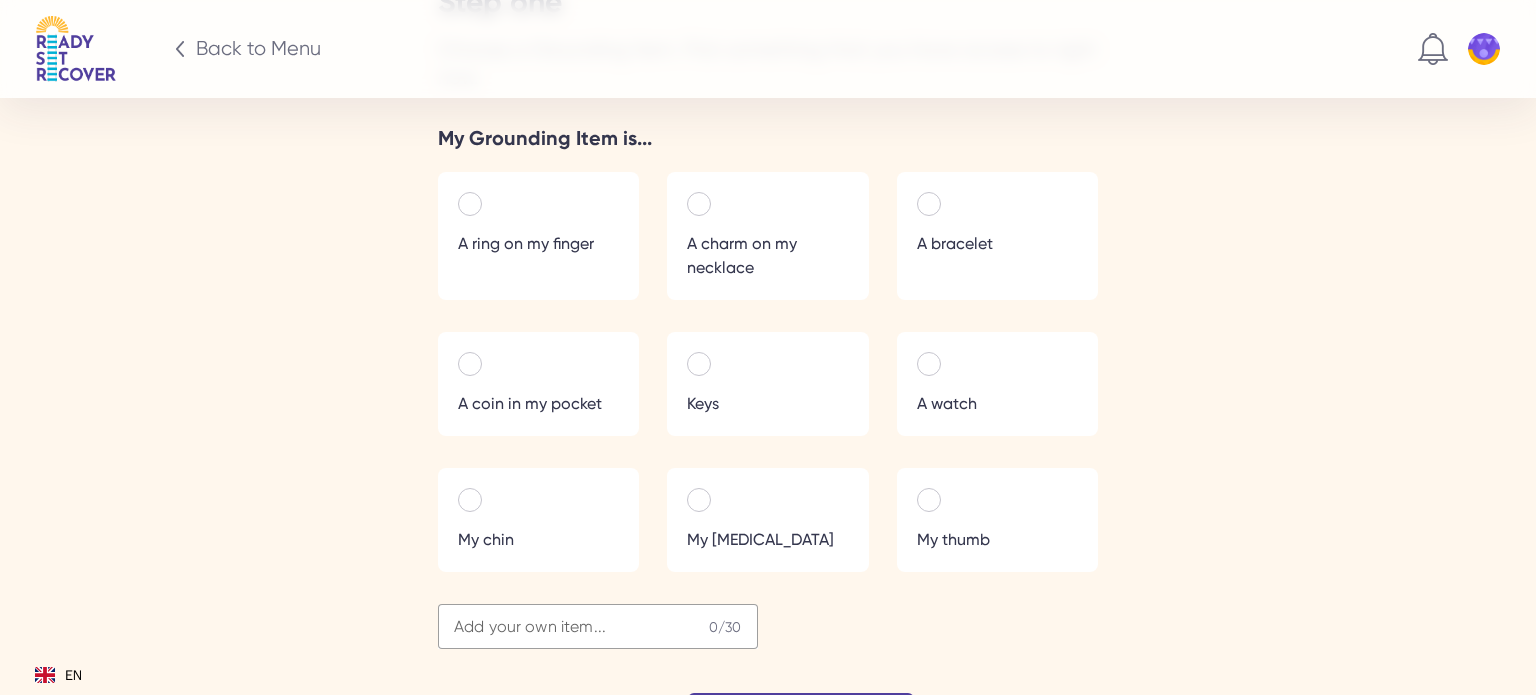 scroll, scrollTop: 3414, scrollLeft: 0, axis: vertical 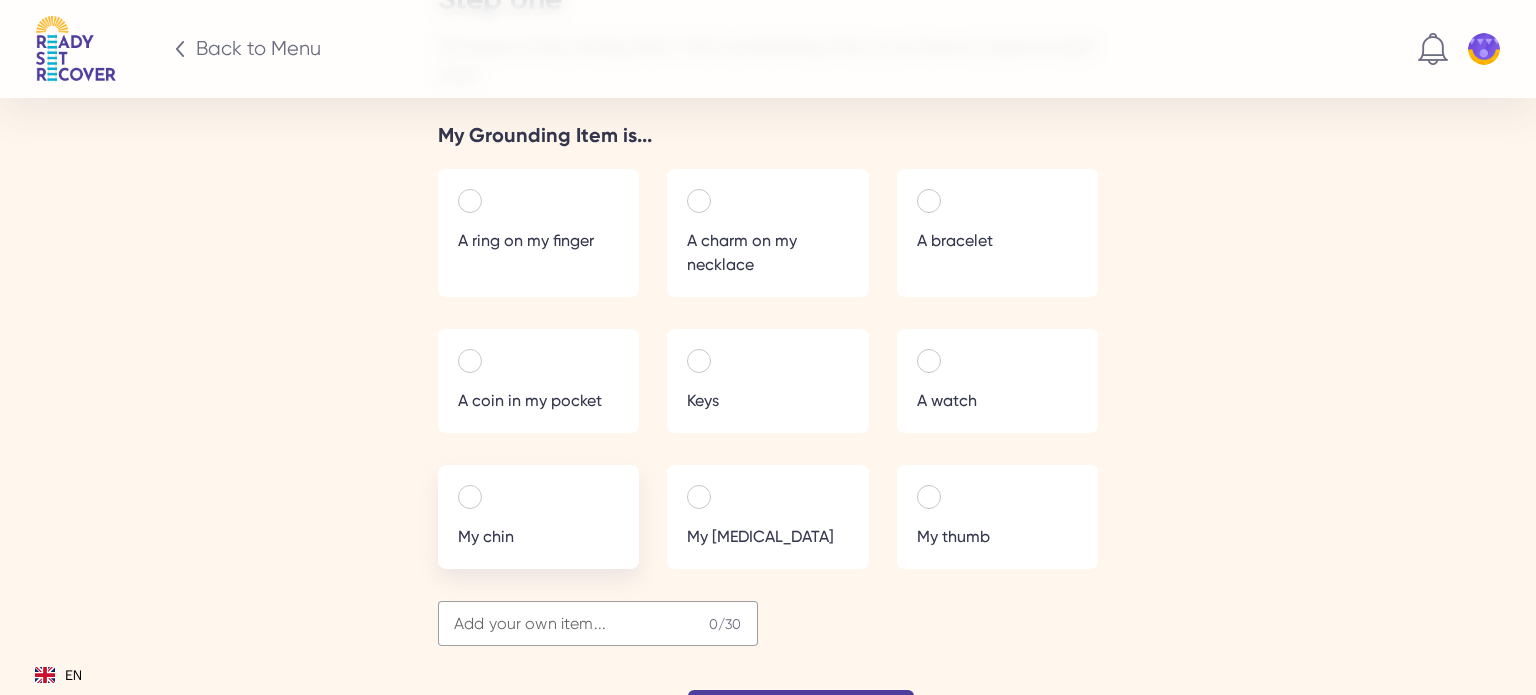 click at bounding box center [470, 497] 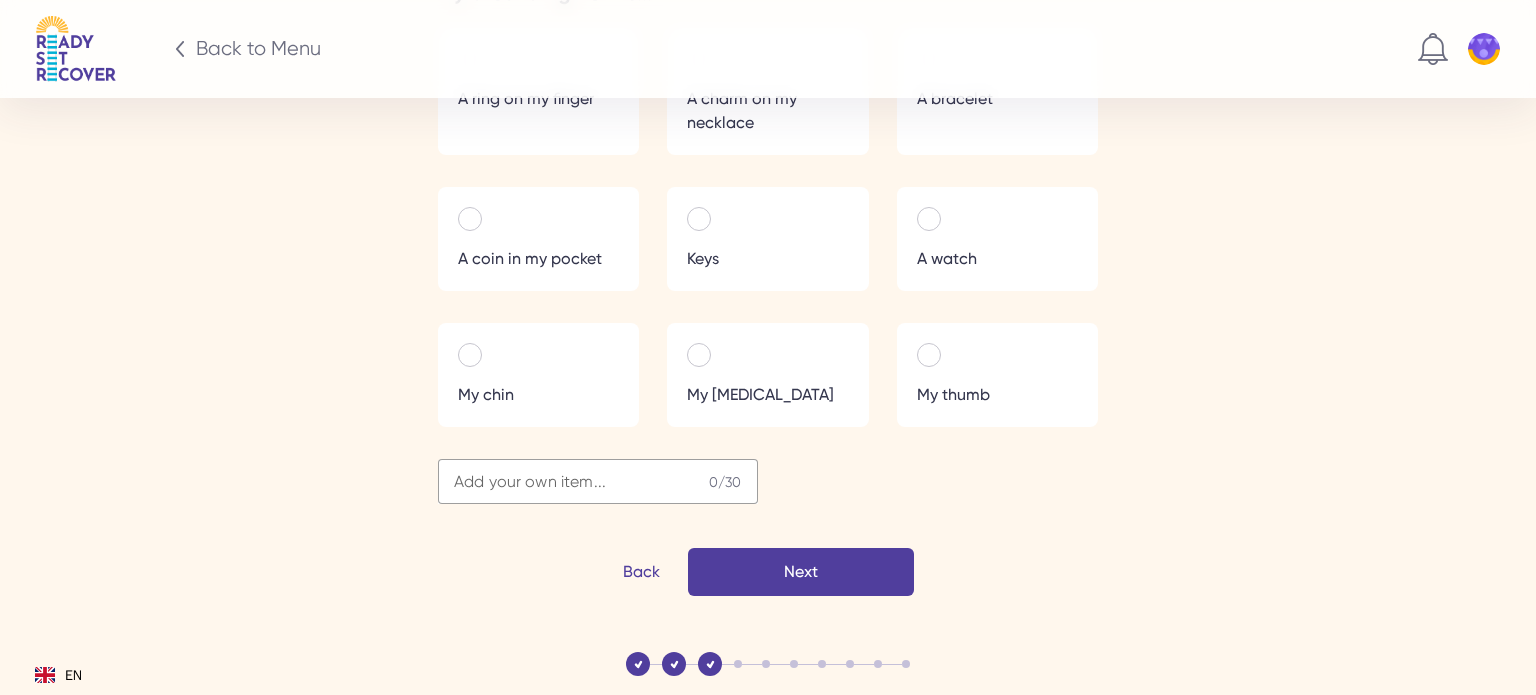 scroll, scrollTop: 3592, scrollLeft: 0, axis: vertical 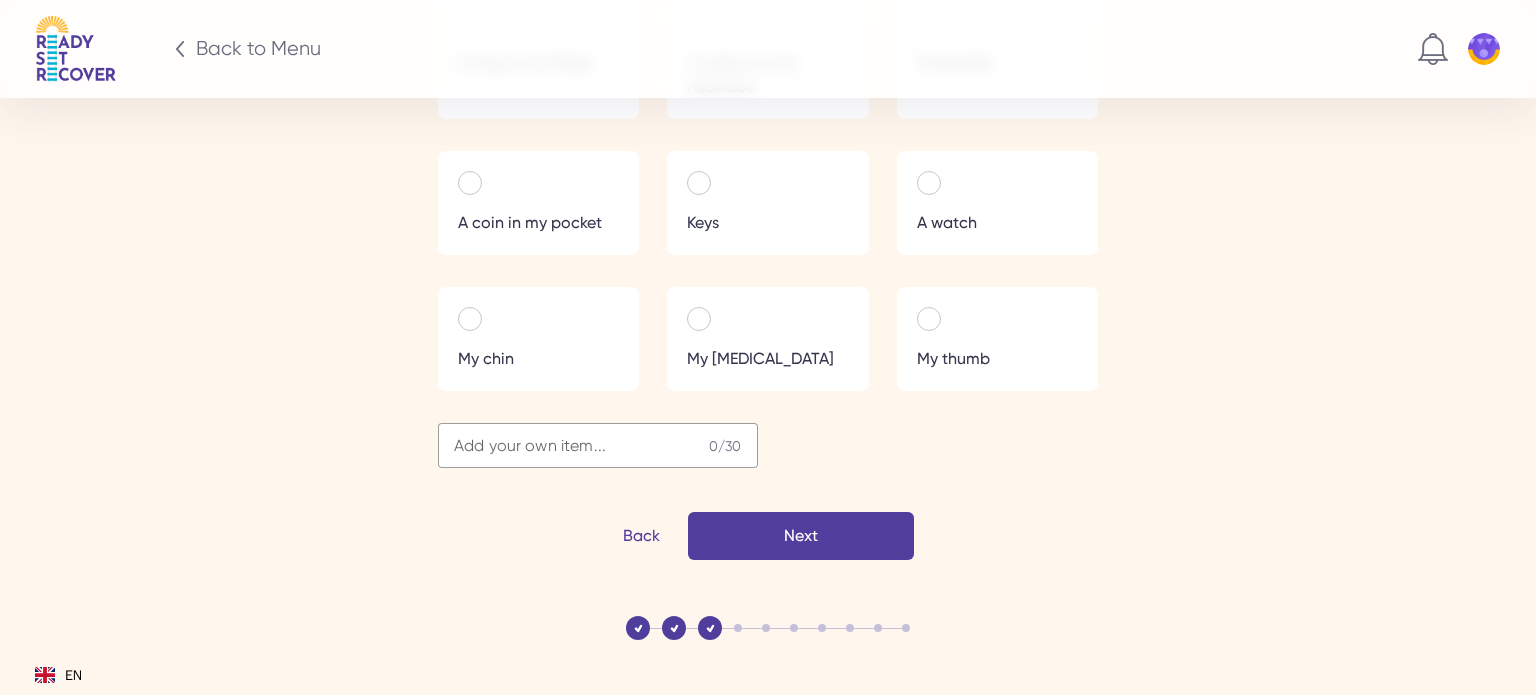 click on "Next" at bounding box center (0, 0) 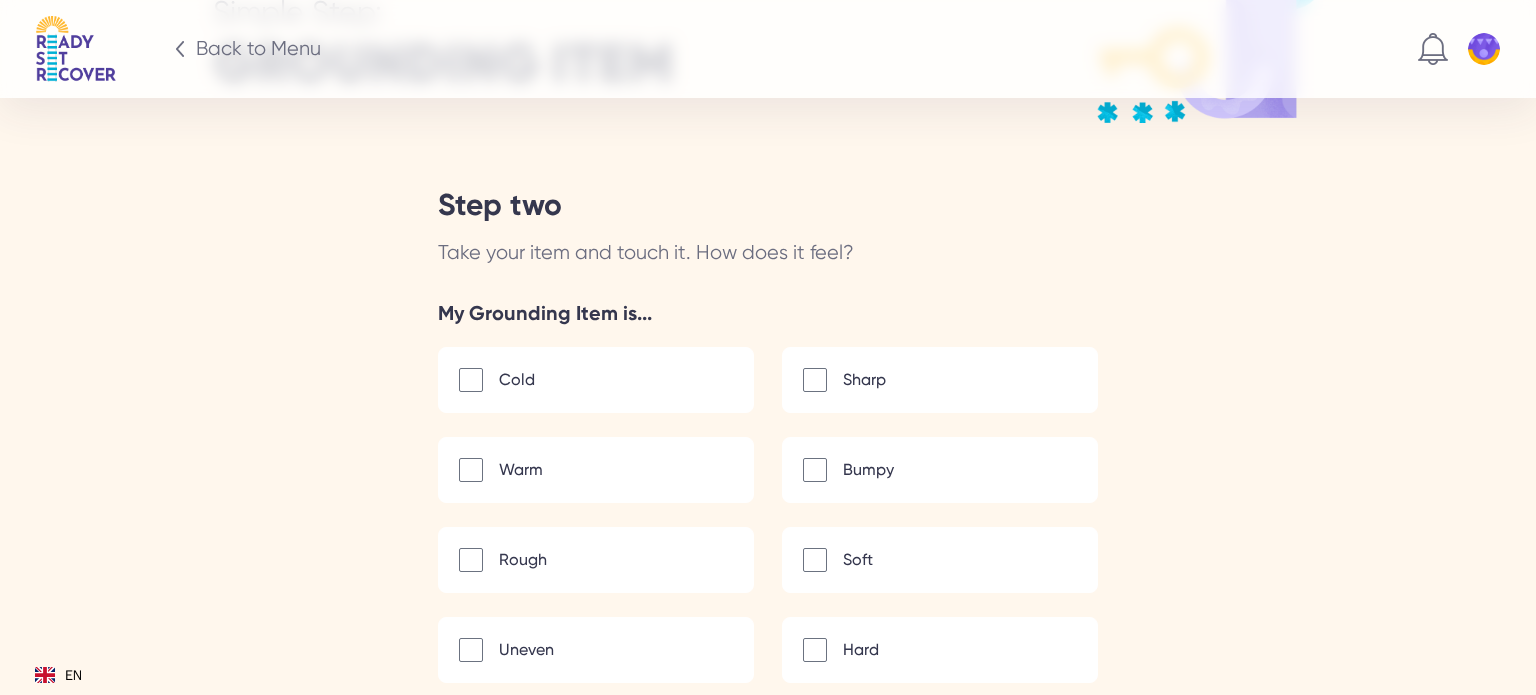 scroll, scrollTop: 3209, scrollLeft: 0, axis: vertical 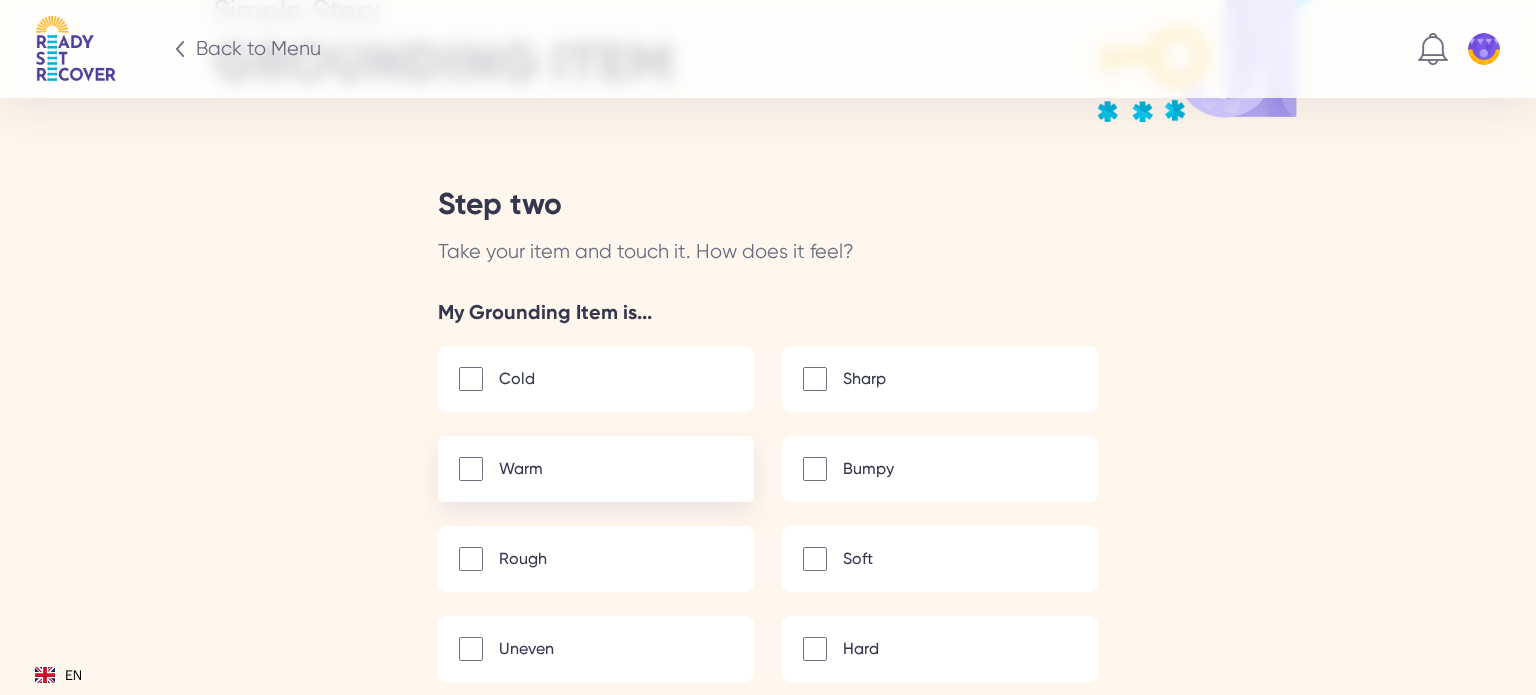 click at bounding box center [471, 469] 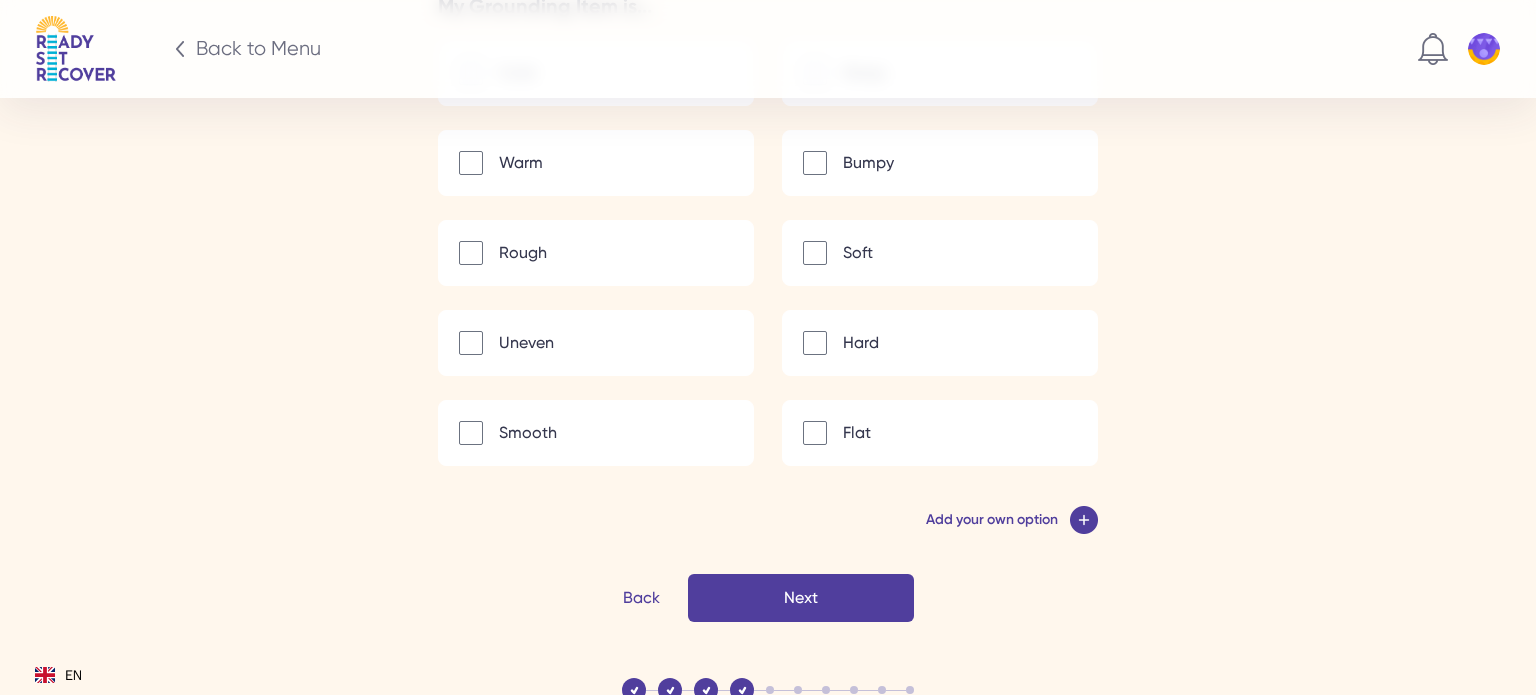 scroll, scrollTop: 3521, scrollLeft: 0, axis: vertical 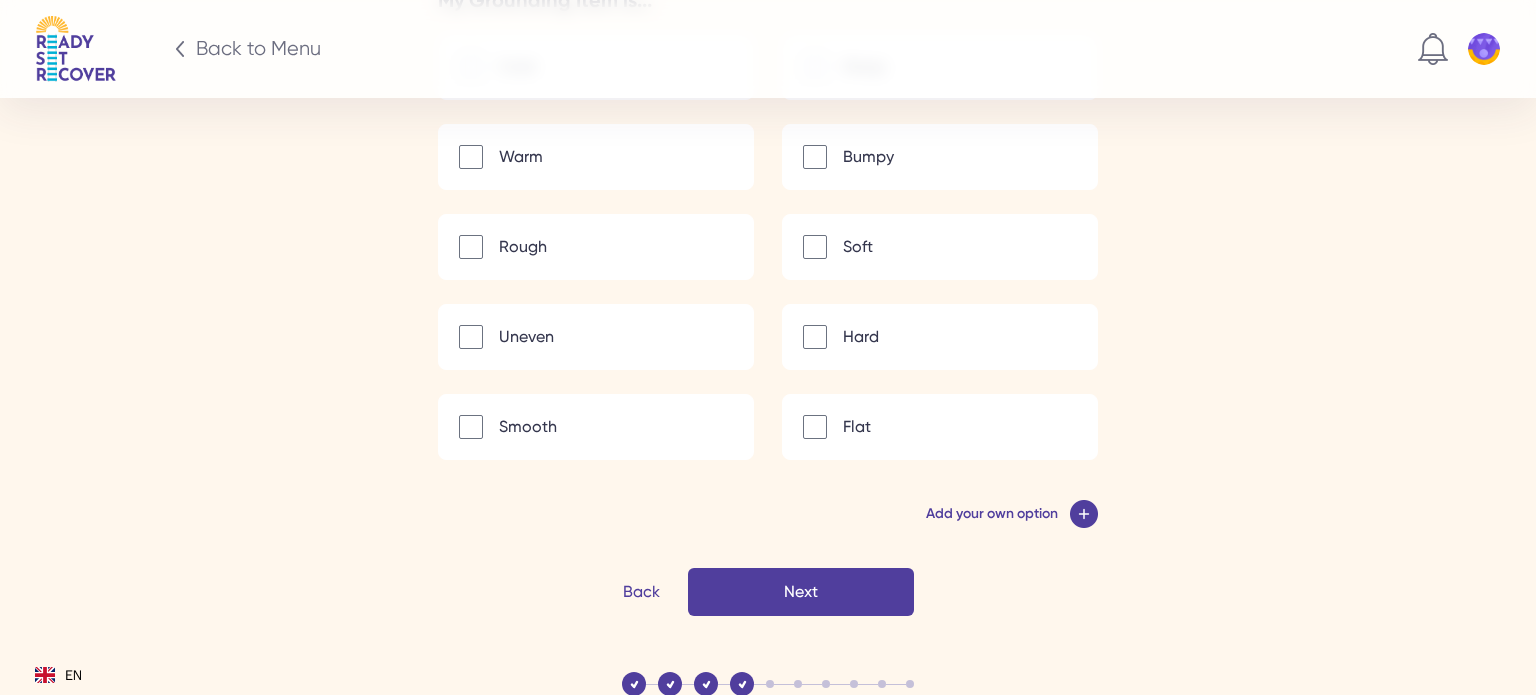 click on "Next" at bounding box center (0, 0) 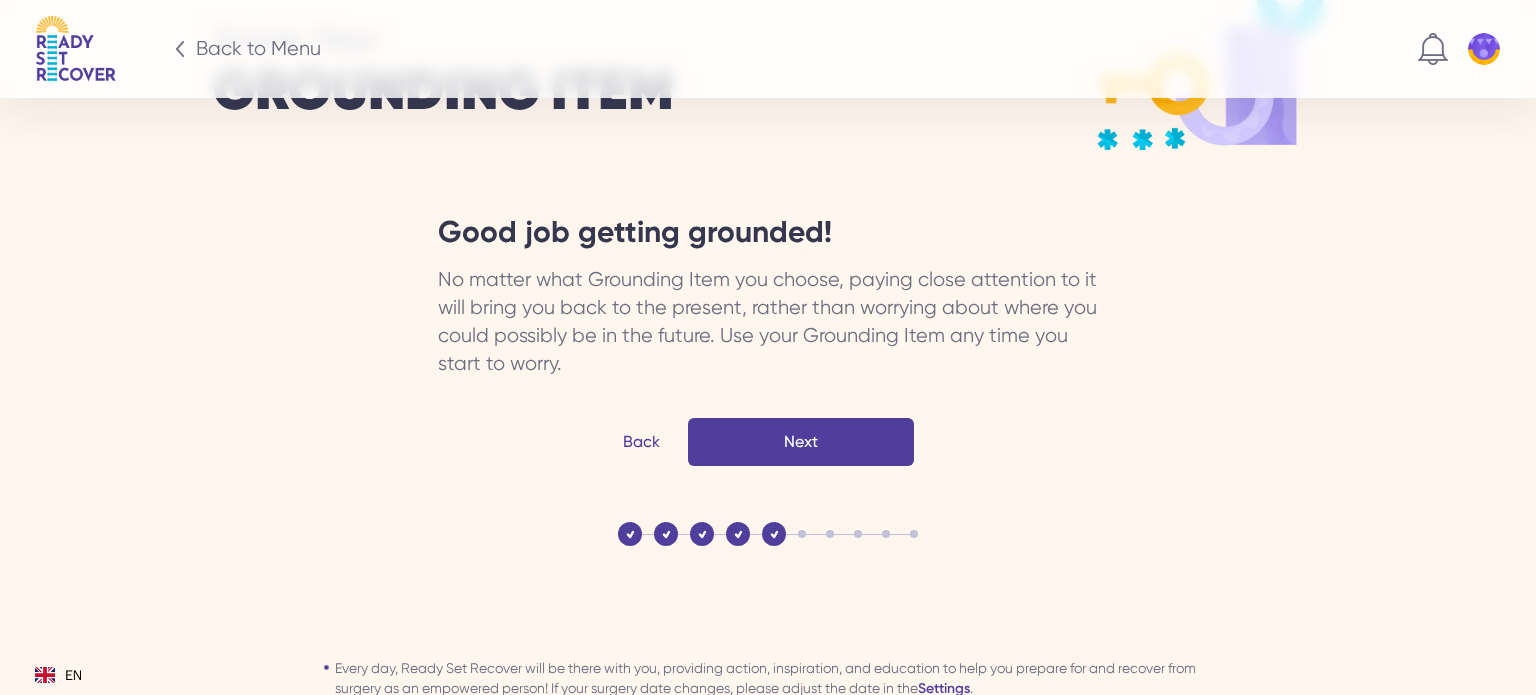 scroll, scrollTop: 3222, scrollLeft: 0, axis: vertical 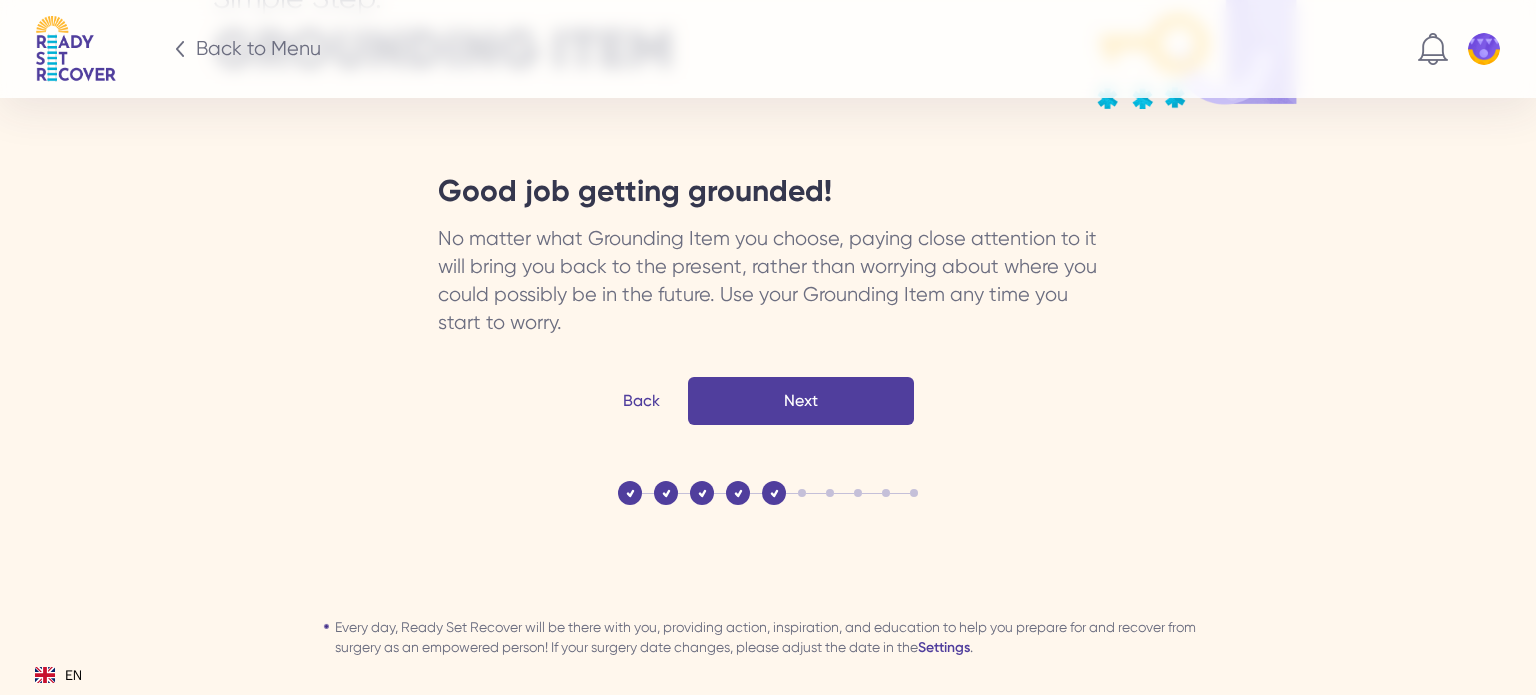 click on "Next" at bounding box center [0, 0] 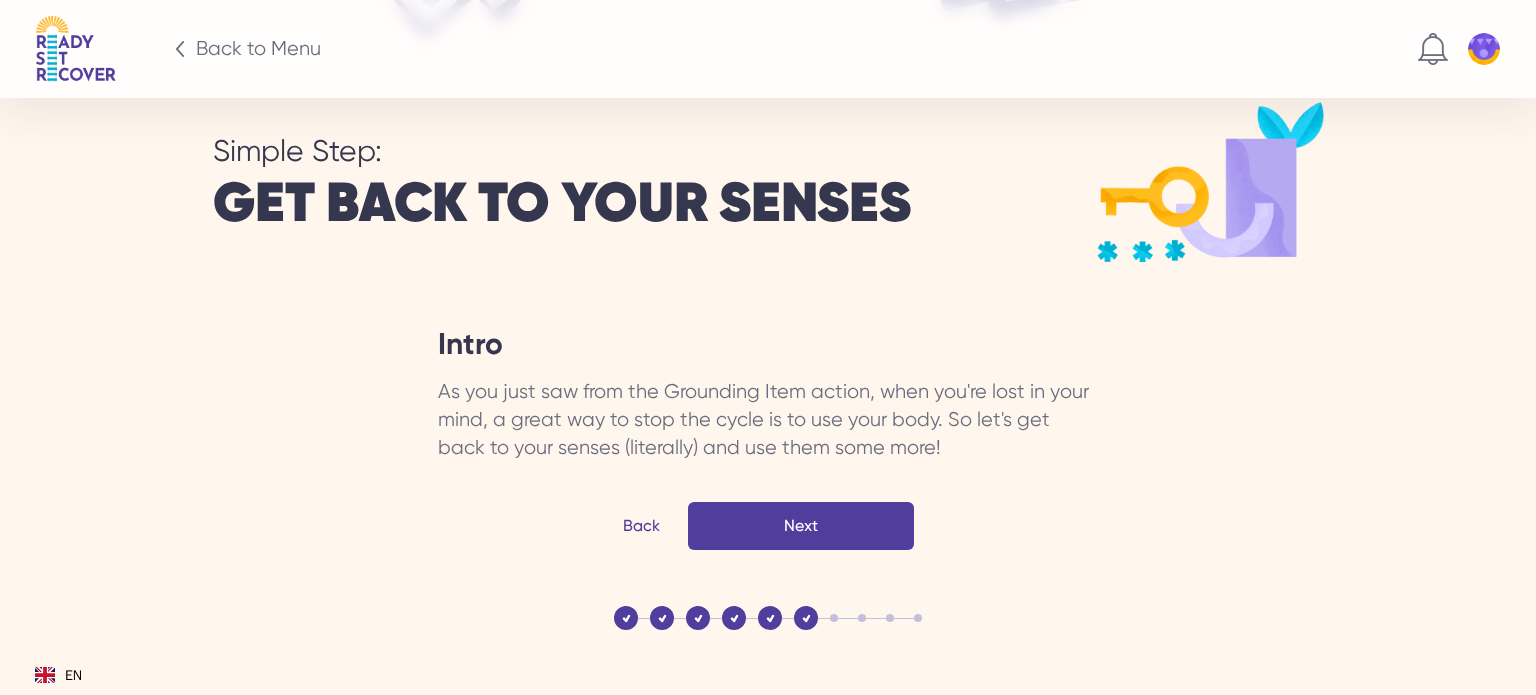 click on "Next" at bounding box center [0, 0] 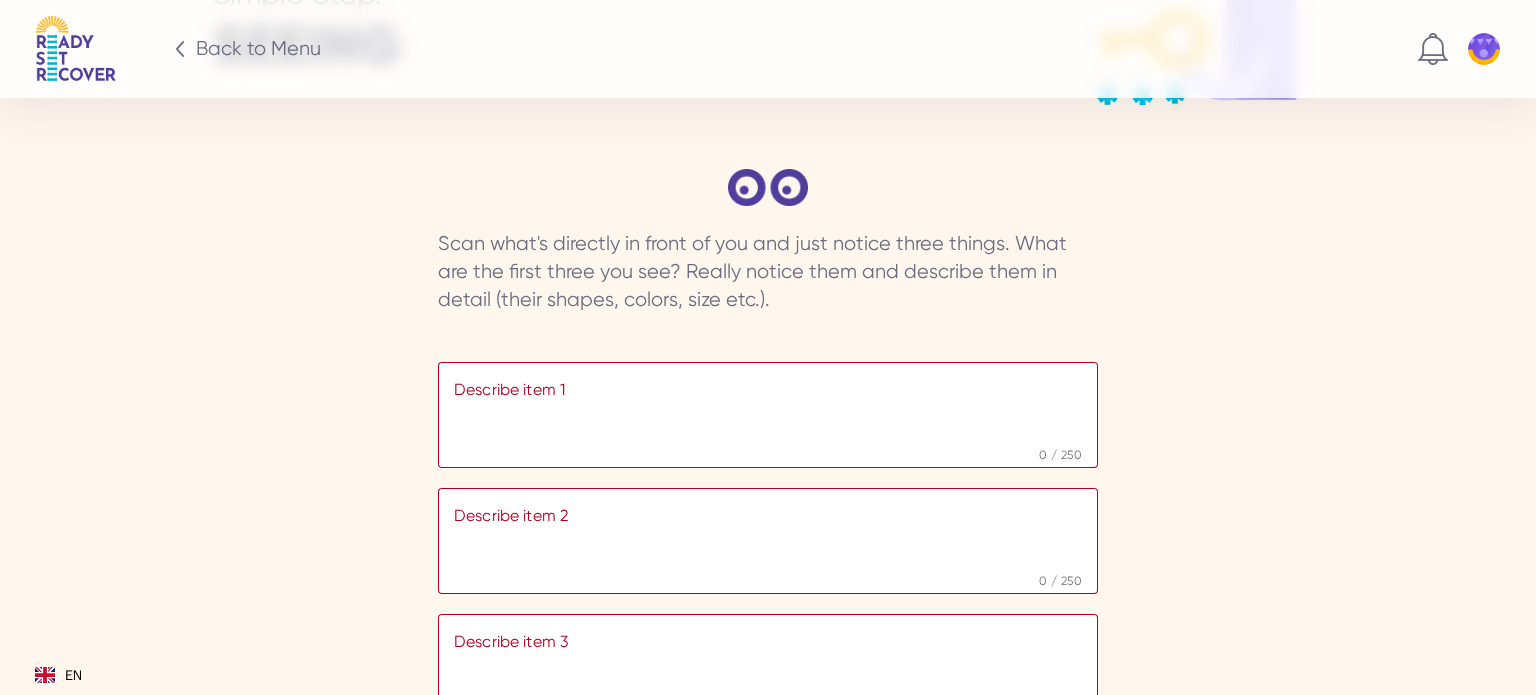 scroll, scrollTop: 3231, scrollLeft: 0, axis: vertical 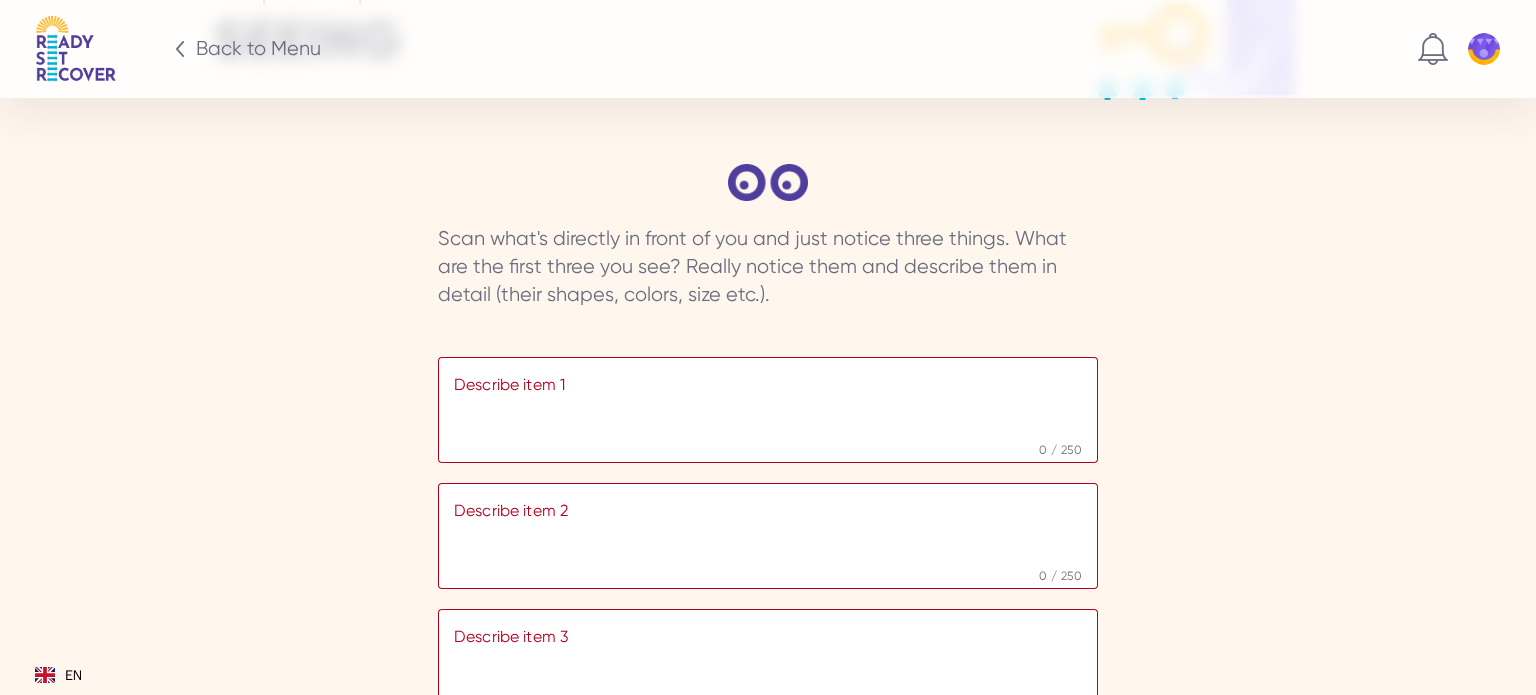 click at bounding box center (768, 407) 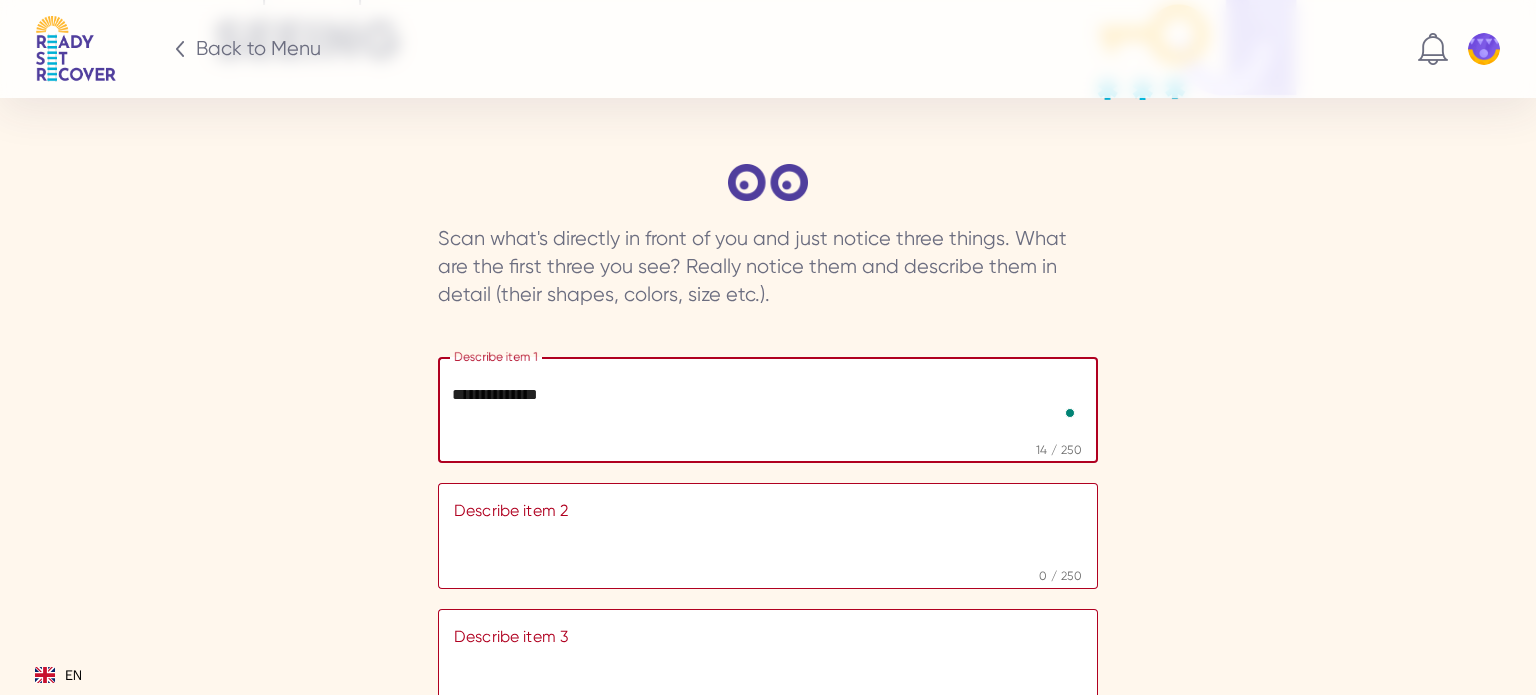type on "**********" 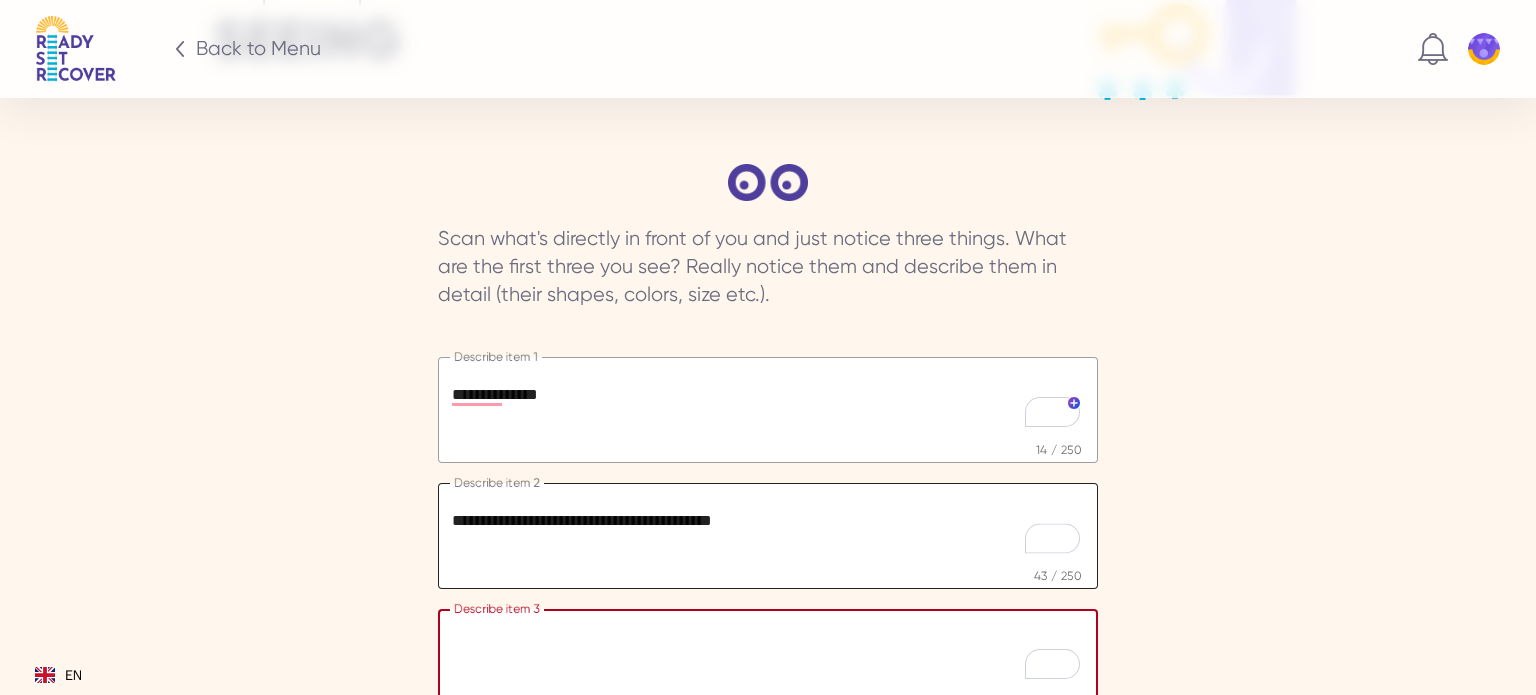 click on "**********" at bounding box center [768, 407] 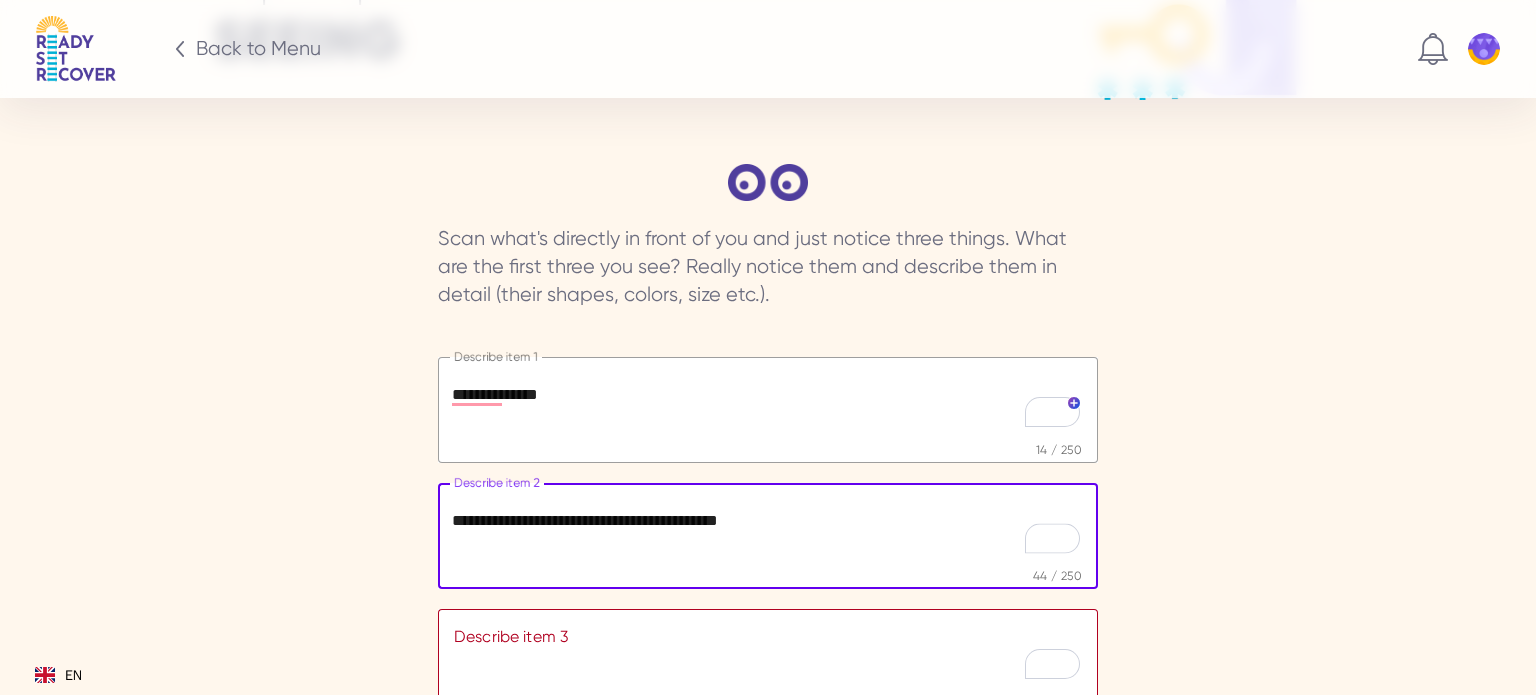 type on "**********" 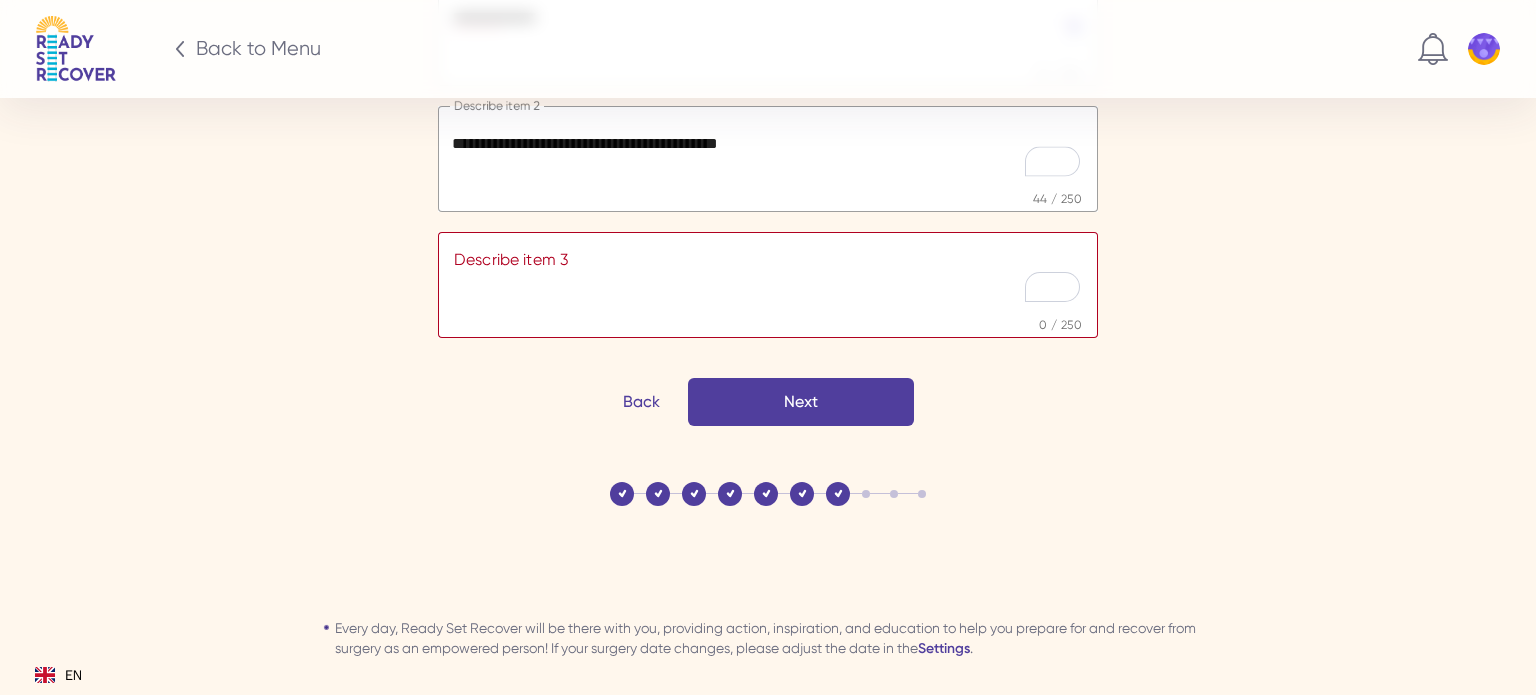 scroll, scrollTop: 3608, scrollLeft: 0, axis: vertical 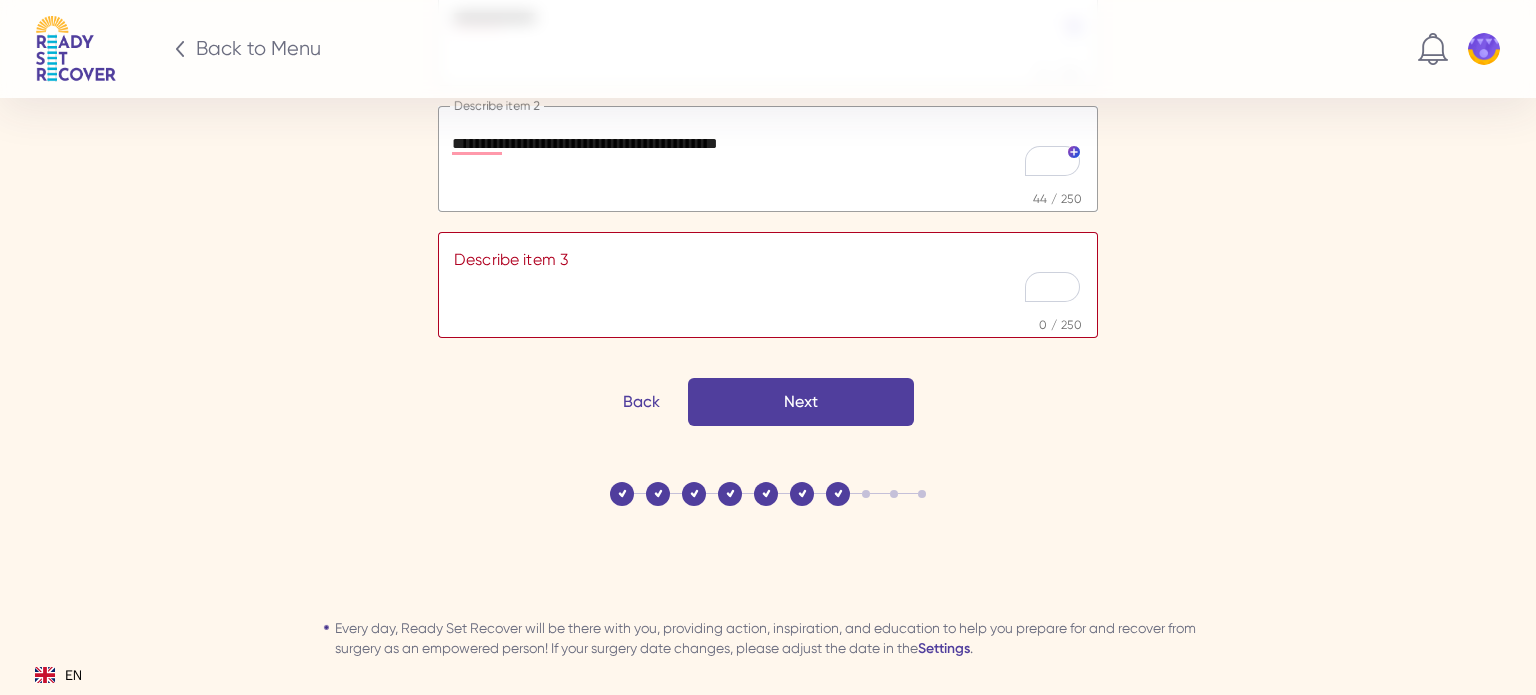 click at bounding box center [768, 282] 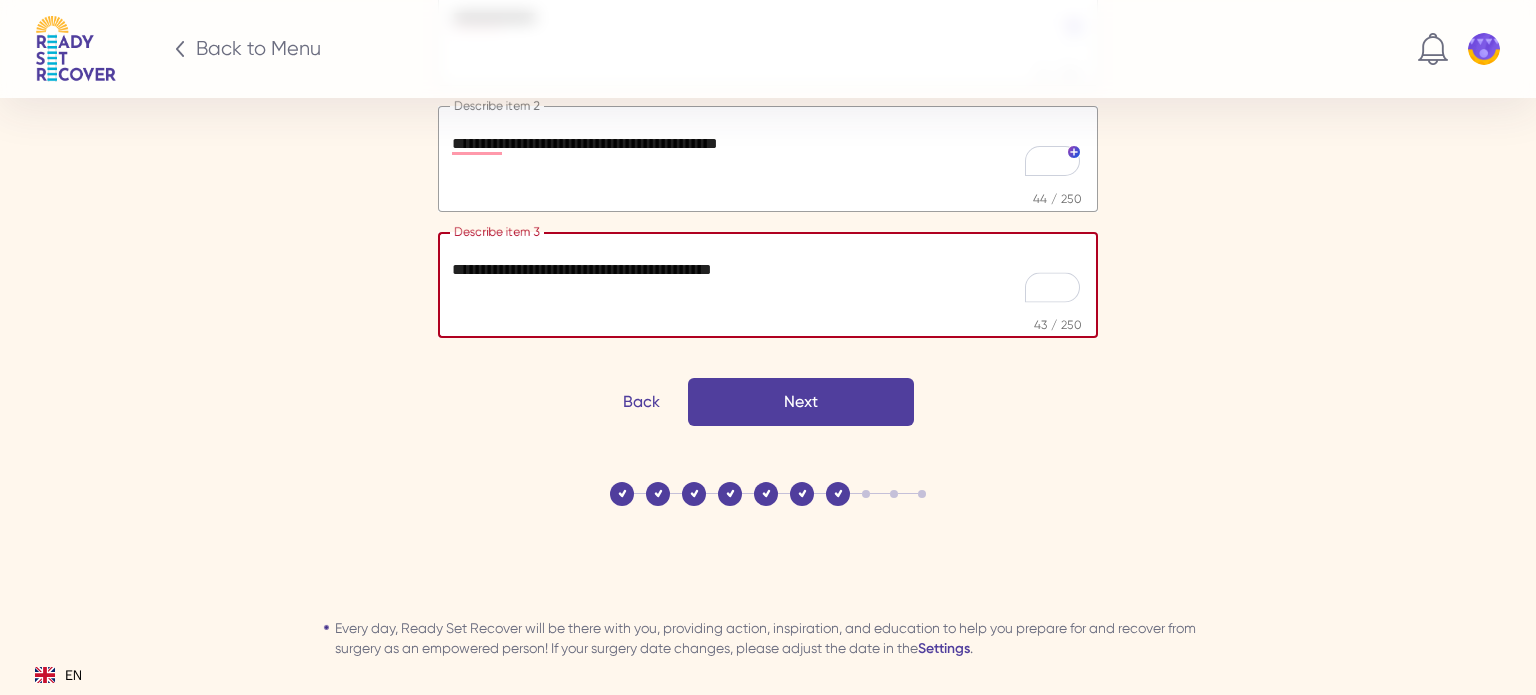 type on "**********" 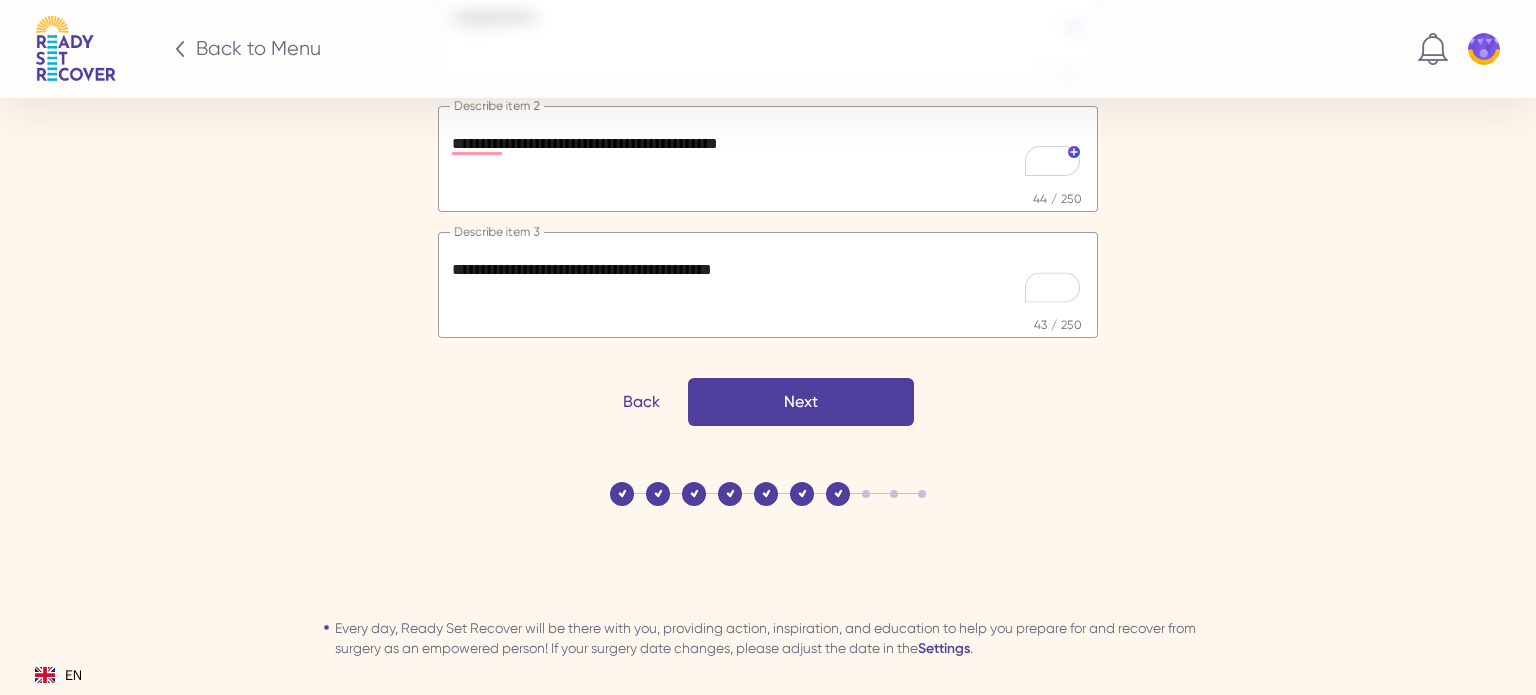 click on "Next" at bounding box center (0, 0) 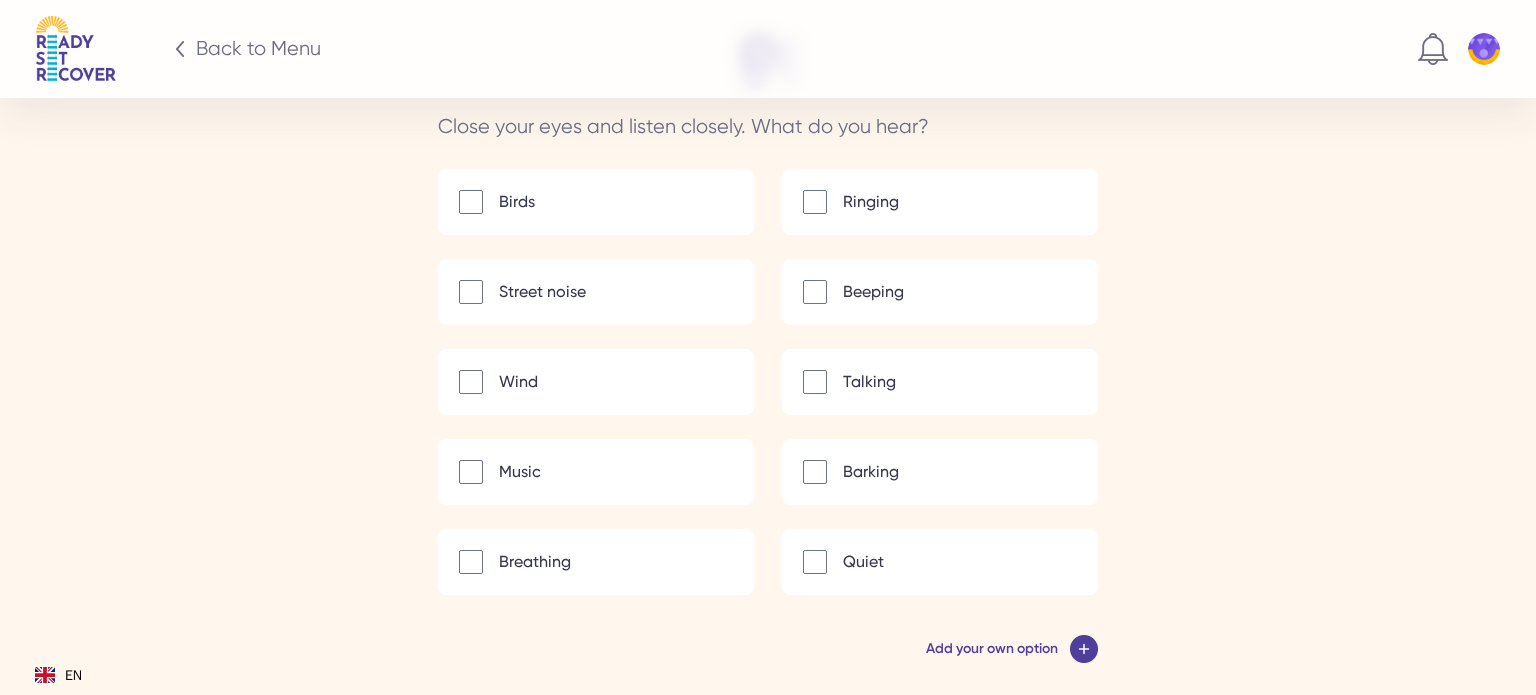 scroll, scrollTop: 3367, scrollLeft: 0, axis: vertical 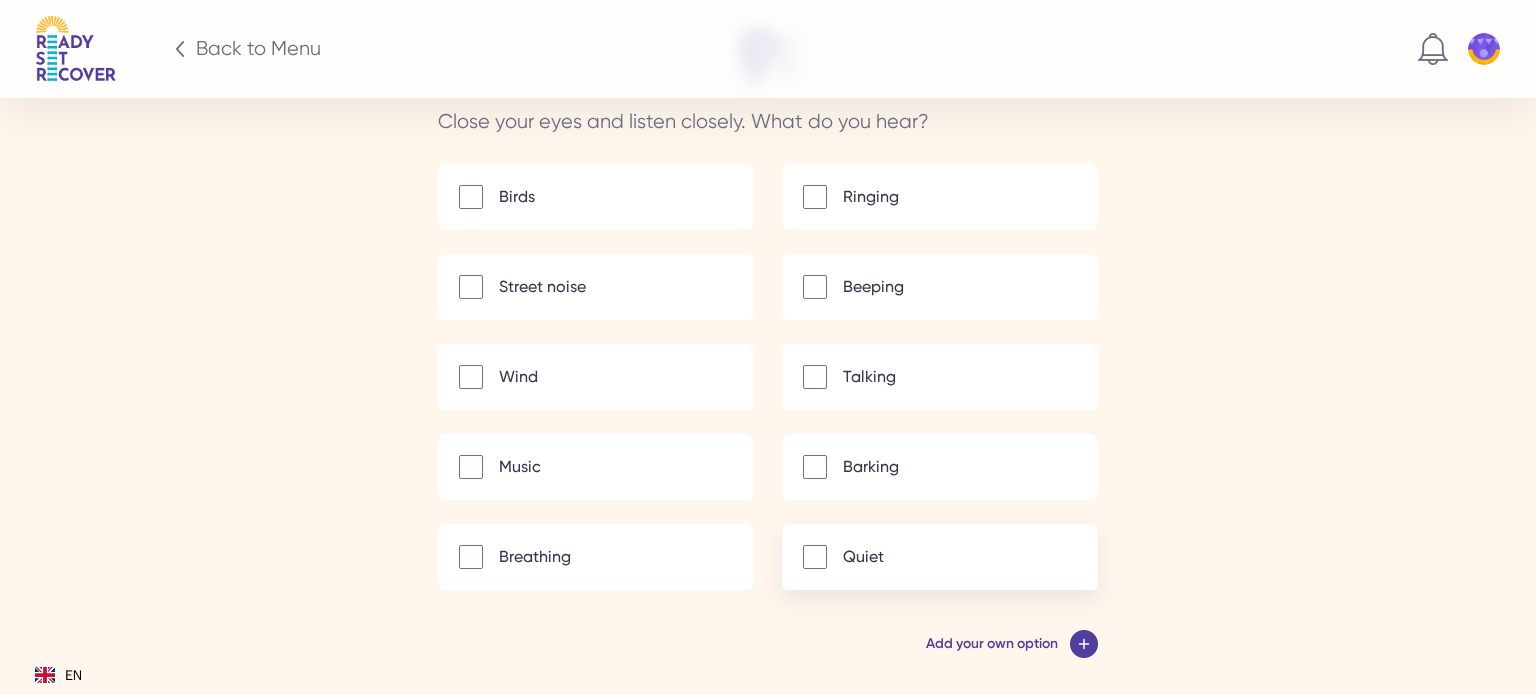 click at bounding box center [815, 557] 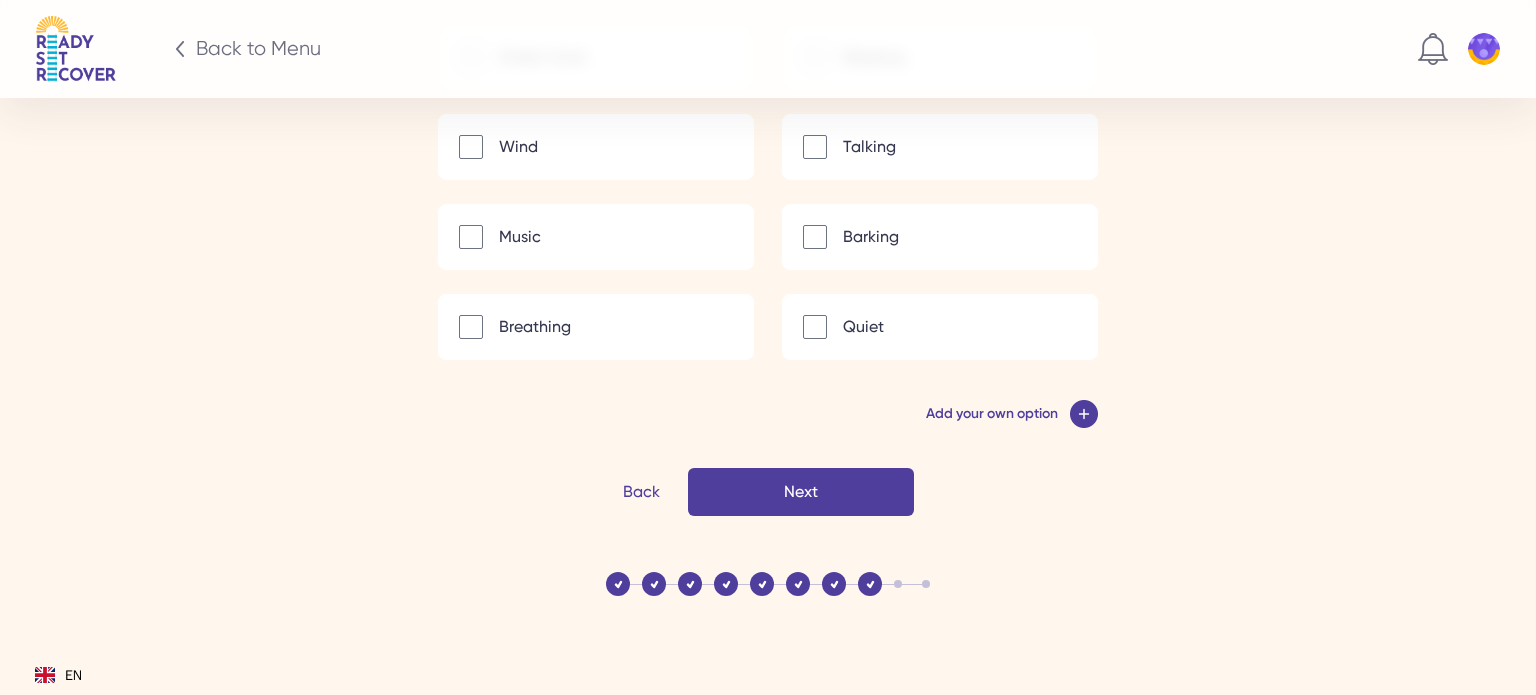 scroll, scrollTop: 3609, scrollLeft: 0, axis: vertical 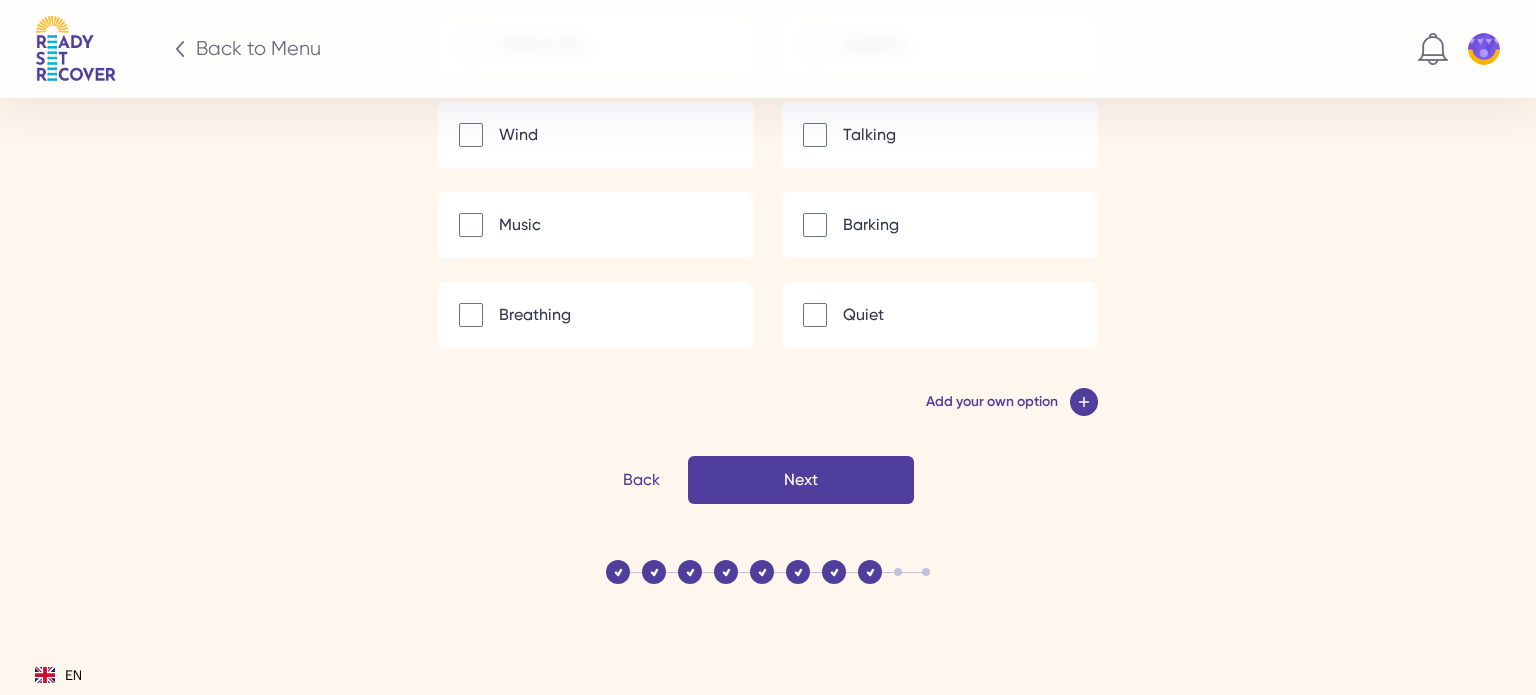 click on "Next" at bounding box center (0, 0) 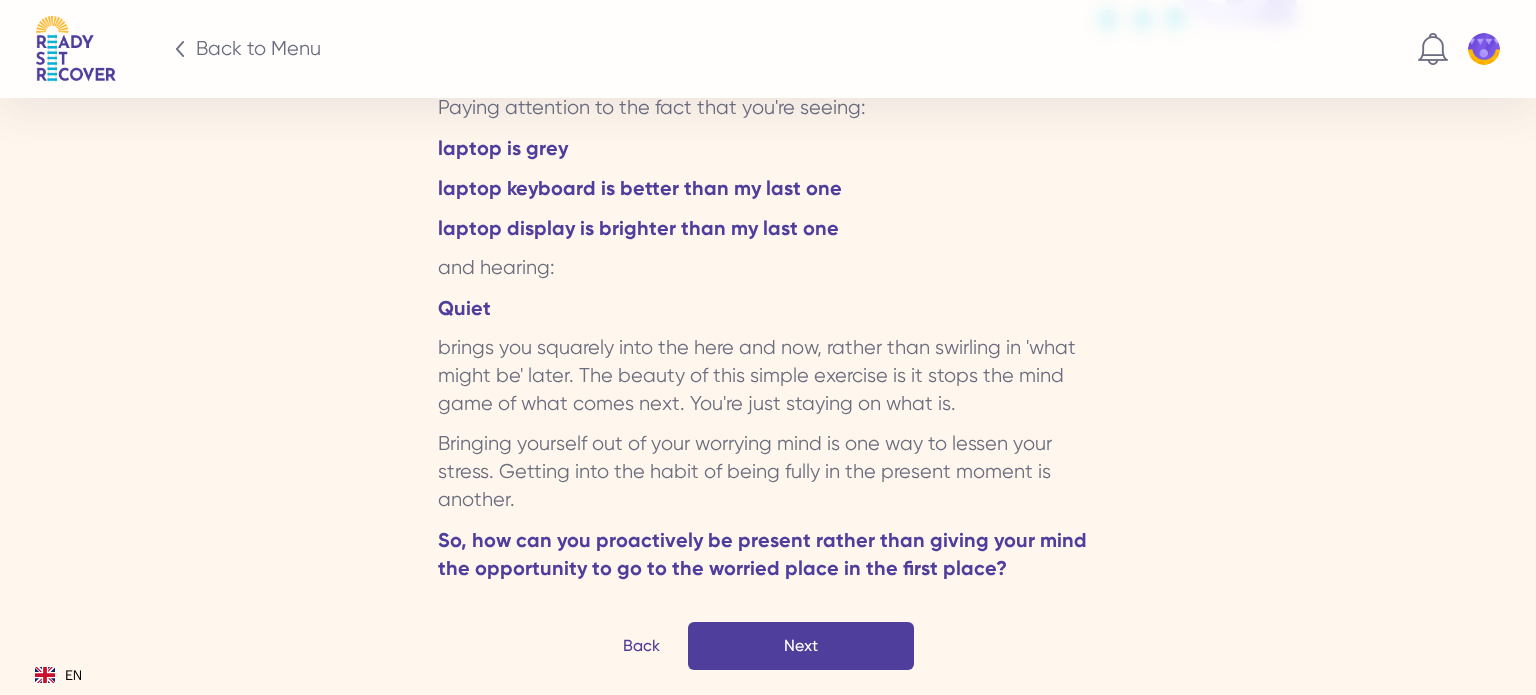 scroll, scrollTop: 3312, scrollLeft: 0, axis: vertical 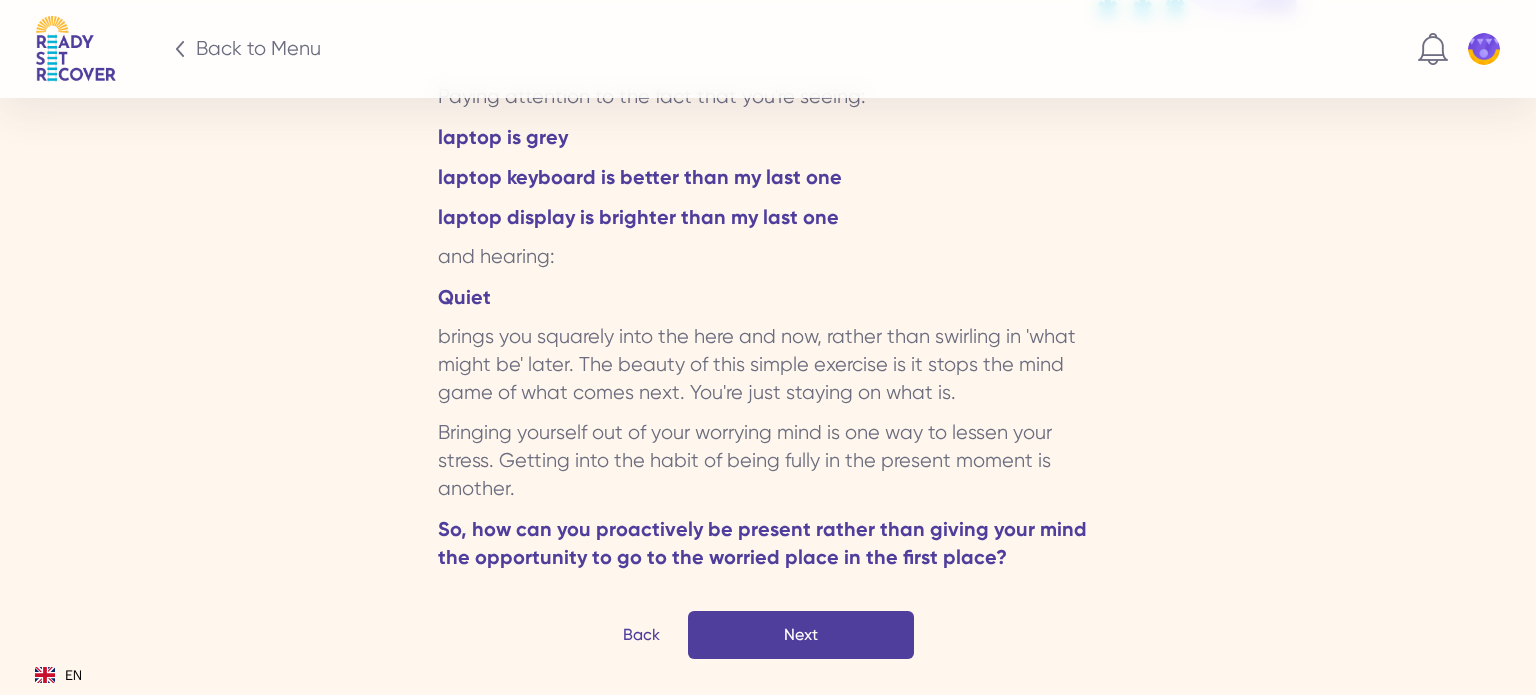 click on "Next" at bounding box center [801, 635] 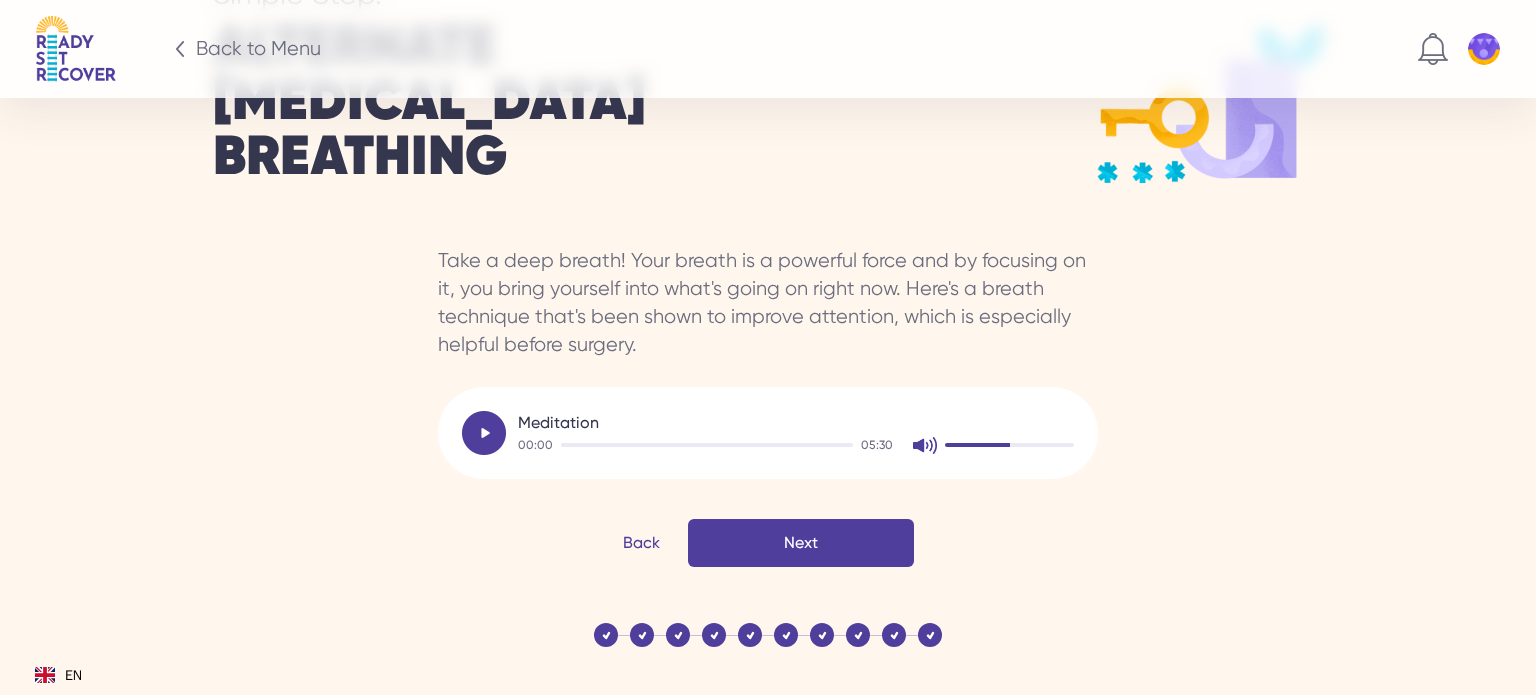 scroll, scrollTop: 3220, scrollLeft: 0, axis: vertical 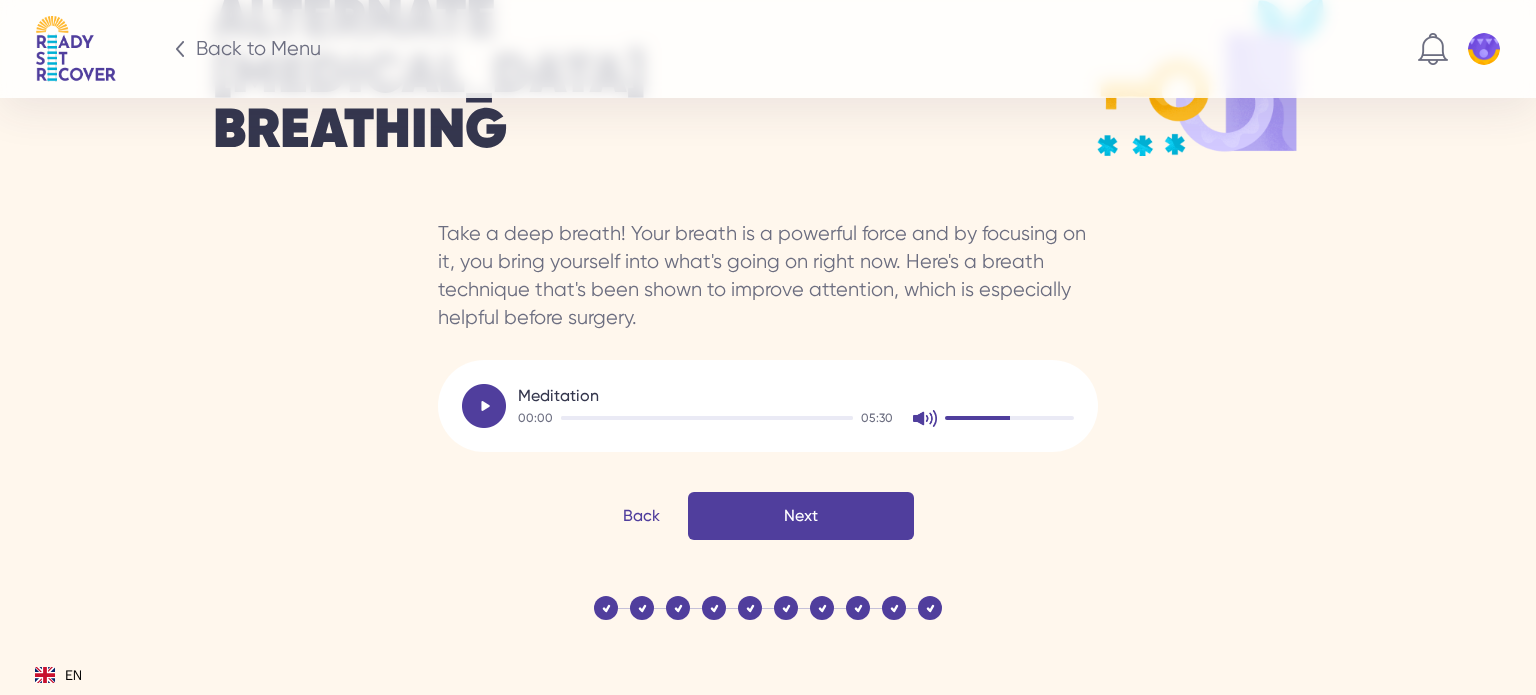 click on "Next" at bounding box center (801, 516) 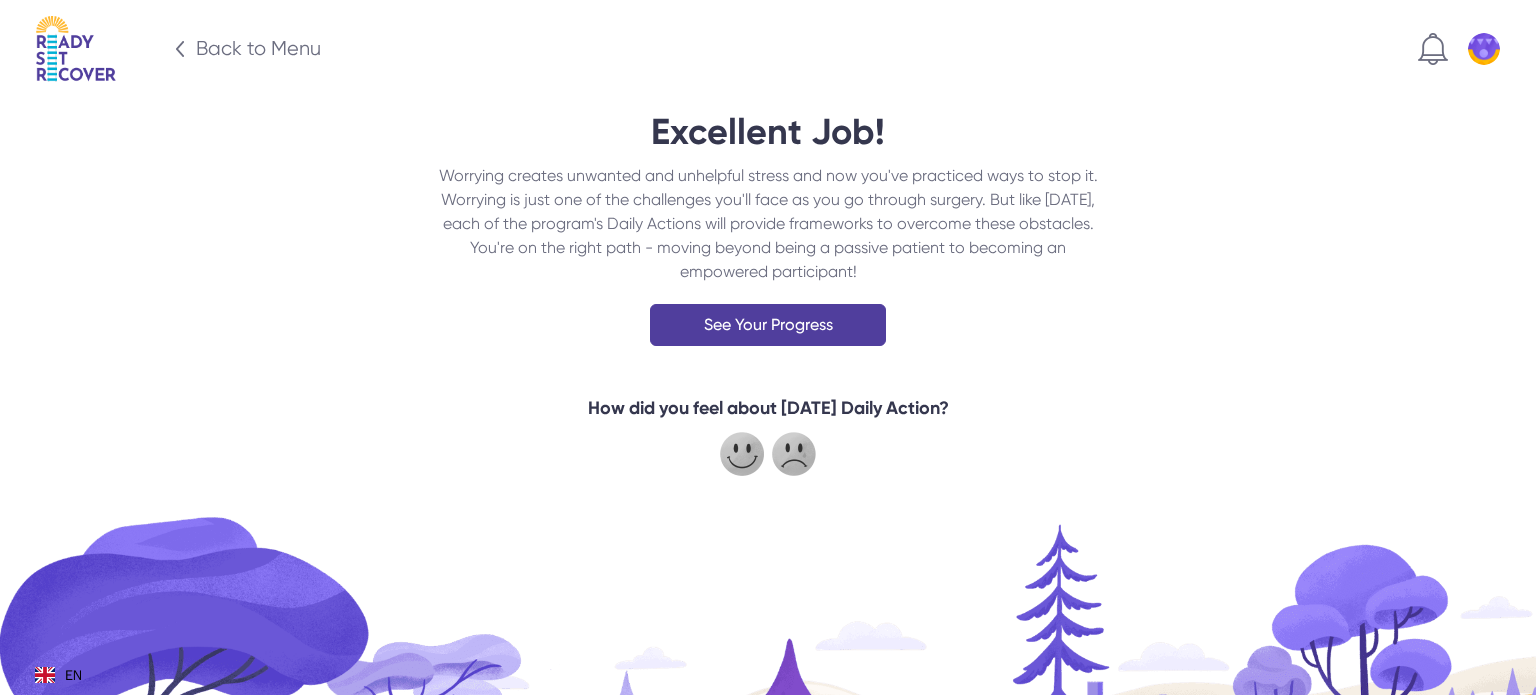 scroll, scrollTop: 0, scrollLeft: 0, axis: both 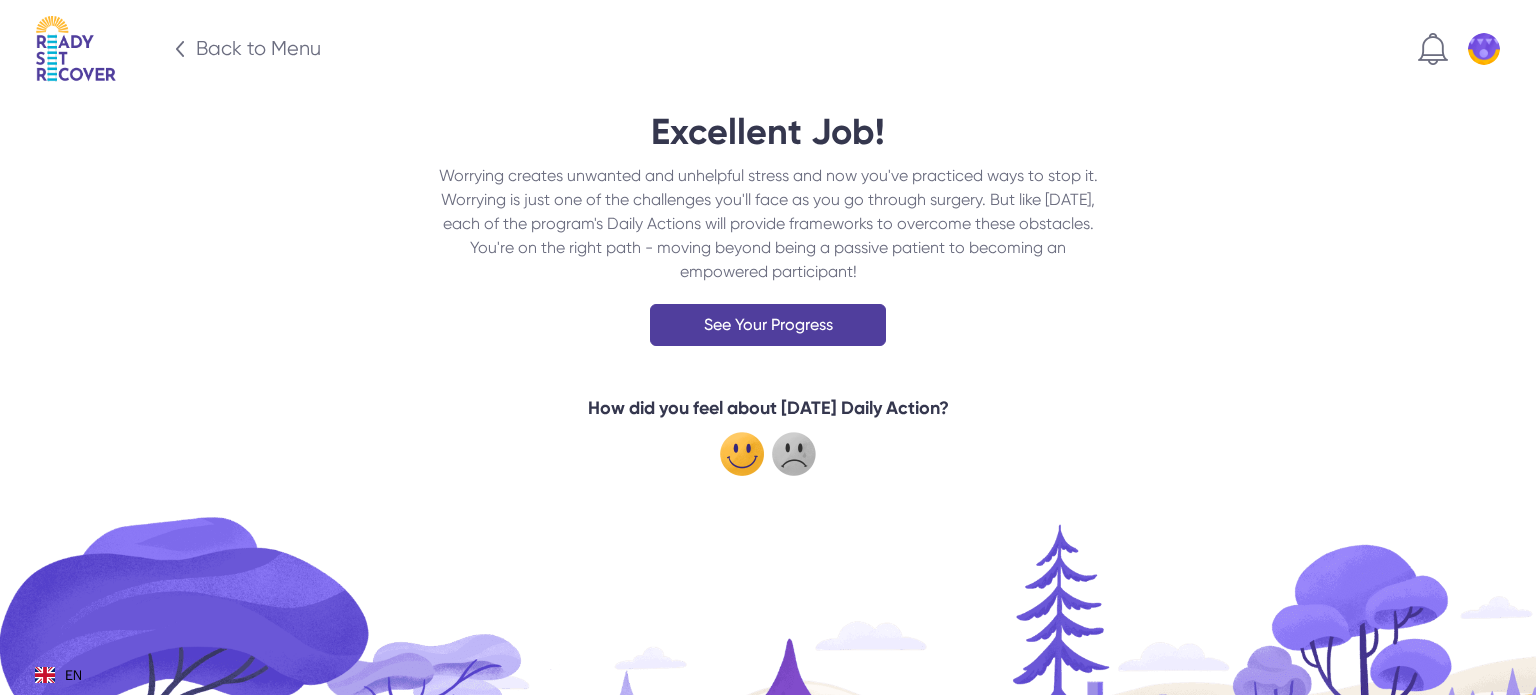 click at bounding box center [742, 454] 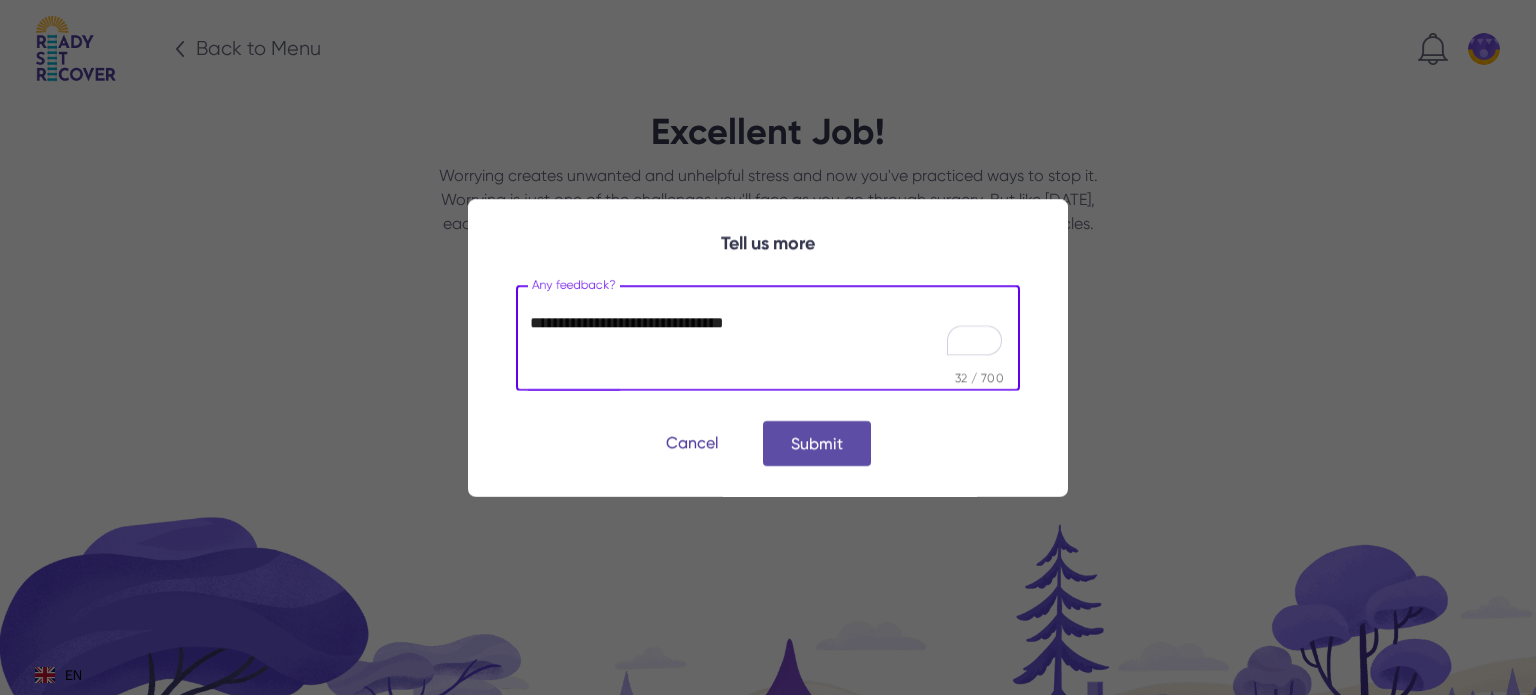 type on "**********" 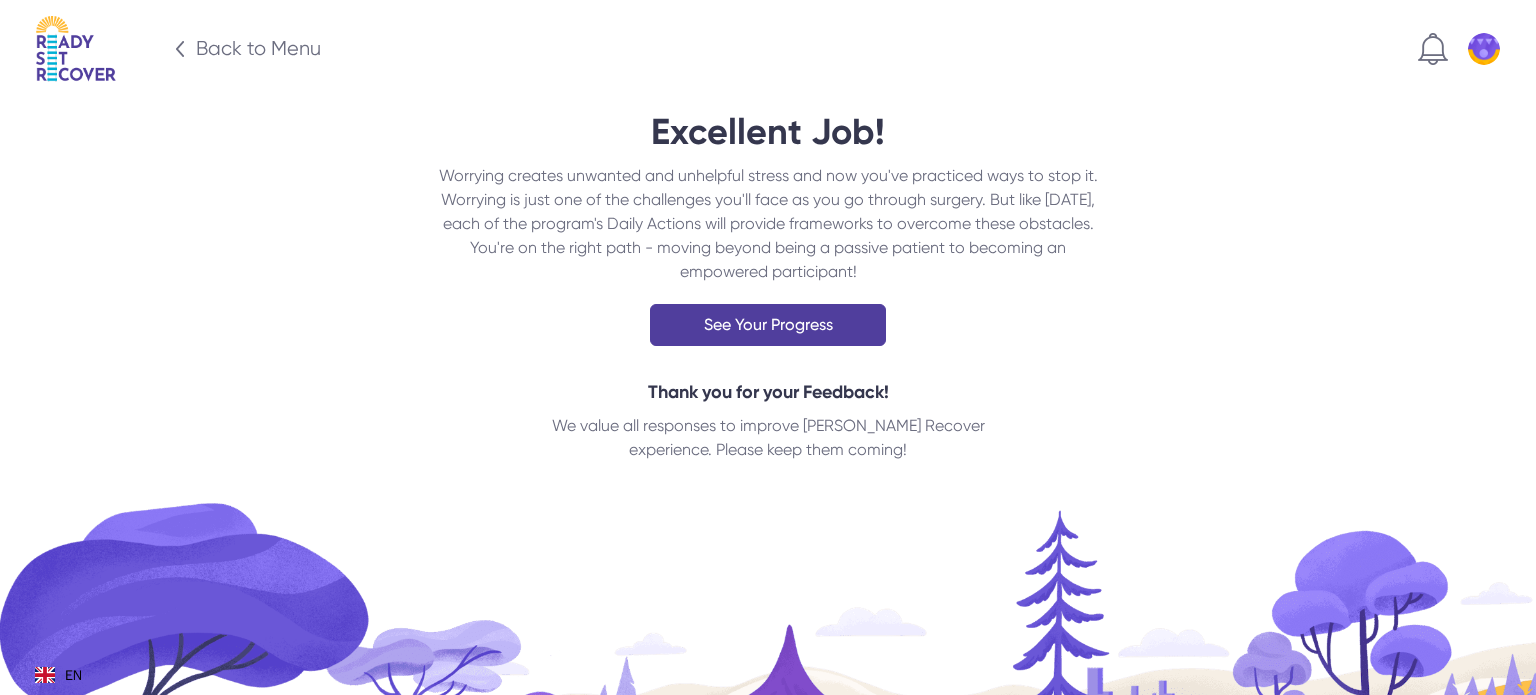 scroll, scrollTop: 0, scrollLeft: 0, axis: both 